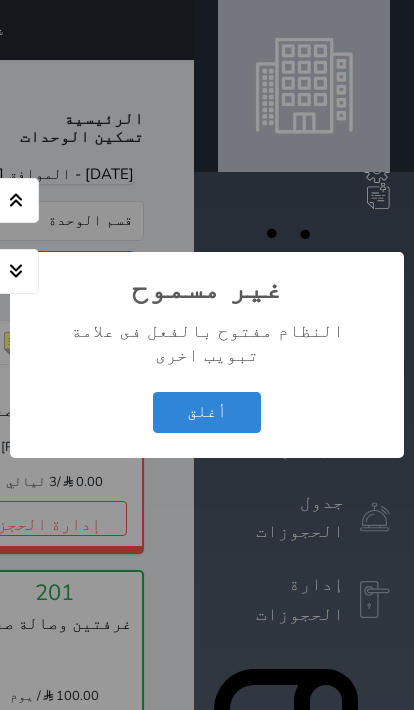 click on "أغلق" at bounding box center [207, 412] 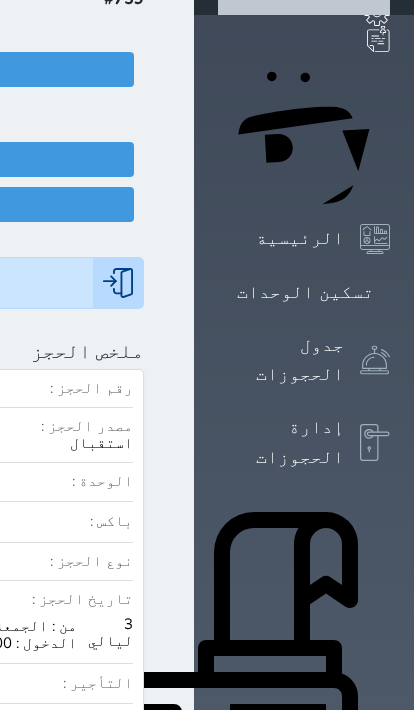 scroll, scrollTop: 153, scrollLeft: 0, axis: vertical 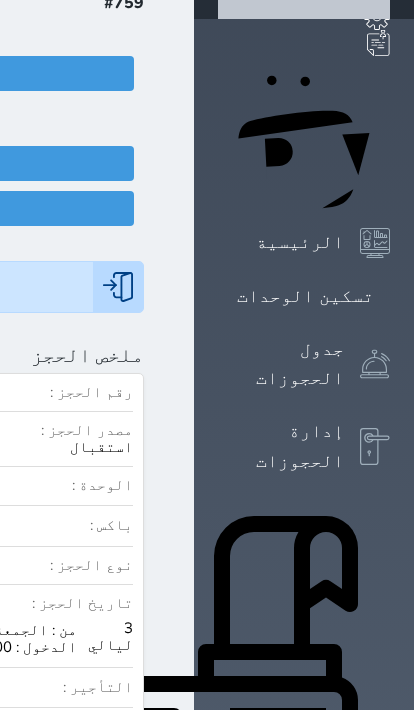 click at bounding box center [170, -123] 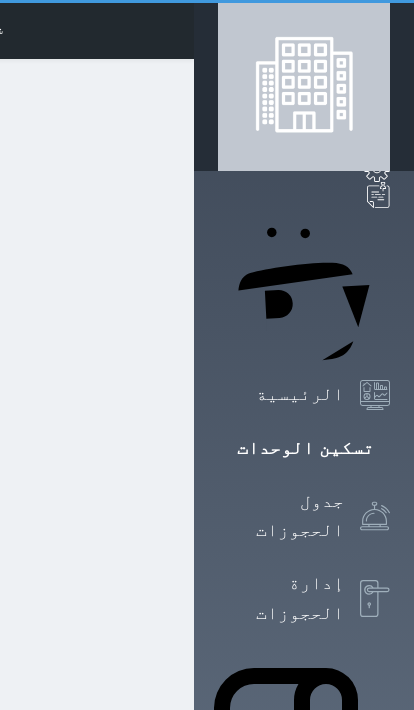 scroll, scrollTop: 0, scrollLeft: 0, axis: both 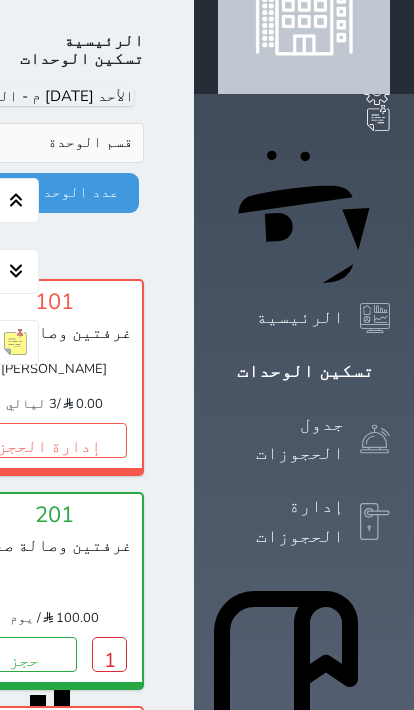 click on "1" at bounding box center [-281, 440] 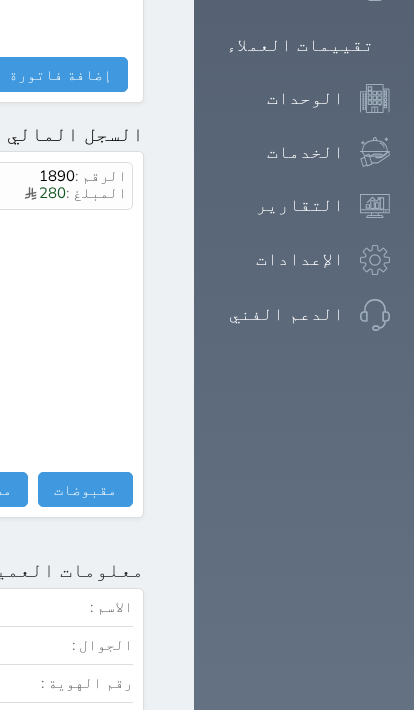 scroll, scrollTop: 1294, scrollLeft: 0, axis: vertical 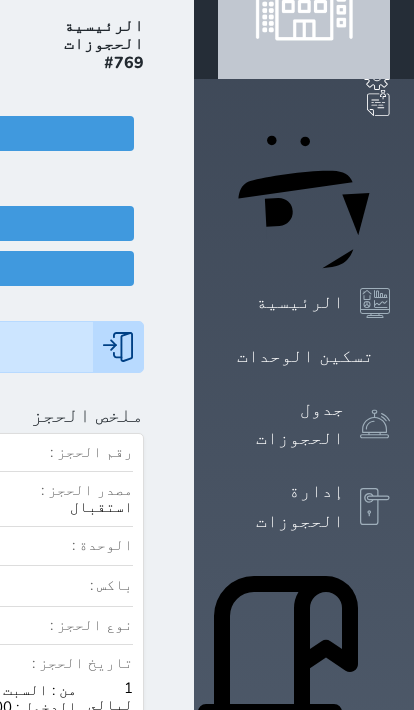 click on "العقد" at bounding box center [-96, 223] 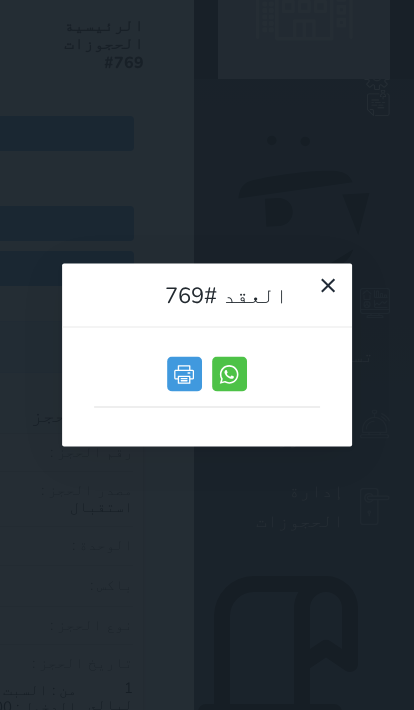 click at bounding box center (319, 297) 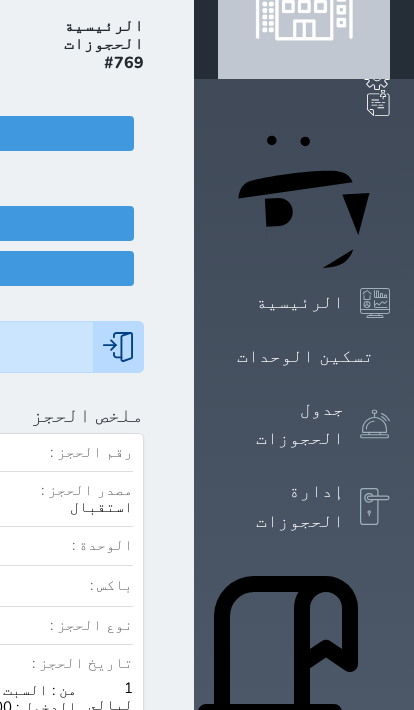 scroll, scrollTop: 0, scrollLeft: 0, axis: both 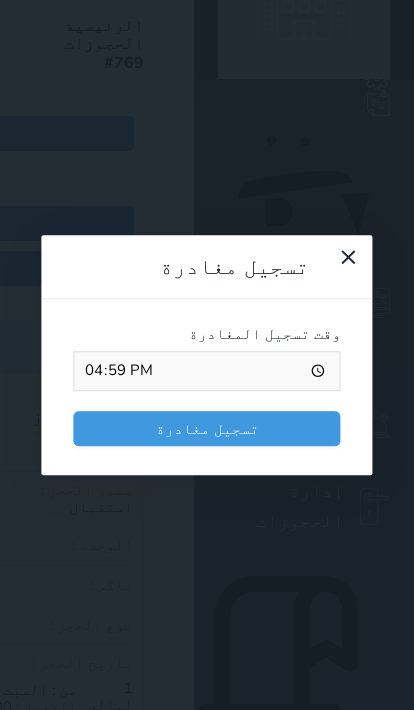 click on "تسجيل مغادرة" at bounding box center (206, 428) 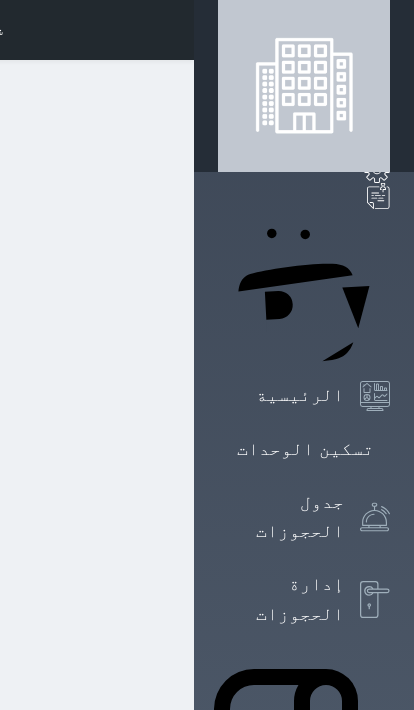 scroll, scrollTop: 0, scrollLeft: 0, axis: both 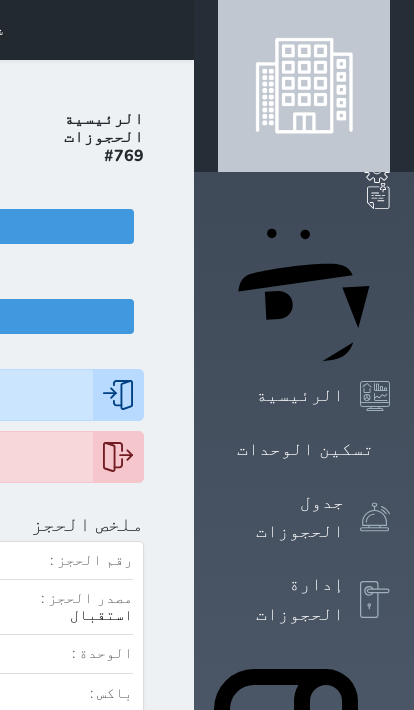 click at bounding box center [170, 30] 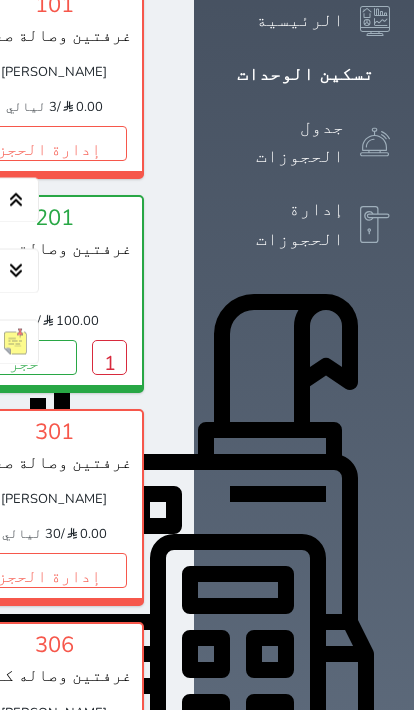 click 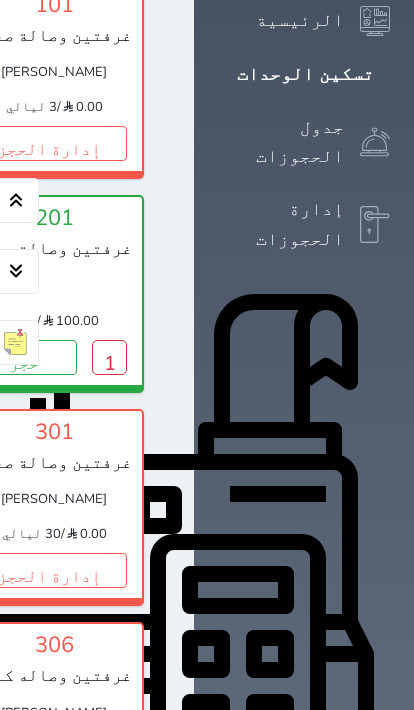 click on "تحويل لتحت التنظيف" at bounding box center (-337, 117) 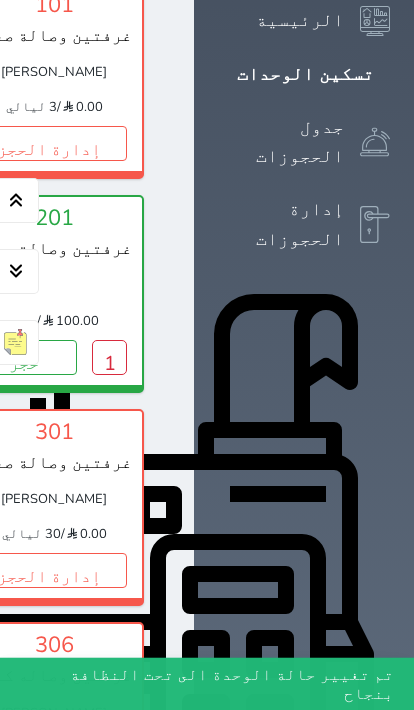 click on "حجز" at bounding box center (-537, 143) 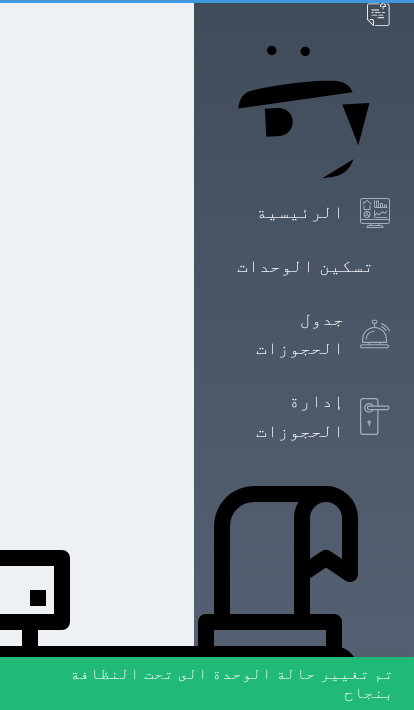 select on "1" 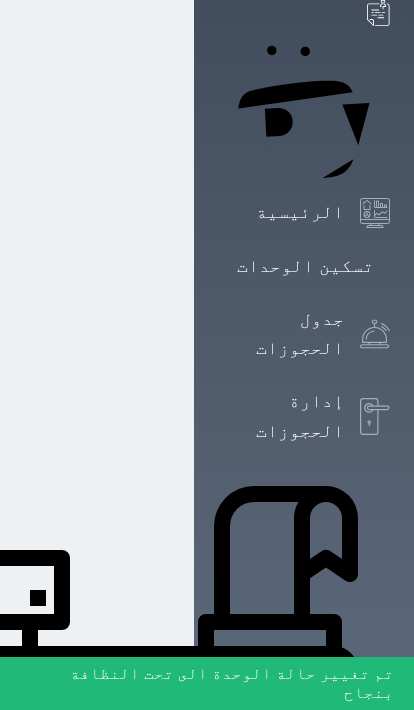 scroll, scrollTop: 2, scrollLeft: 0, axis: vertical 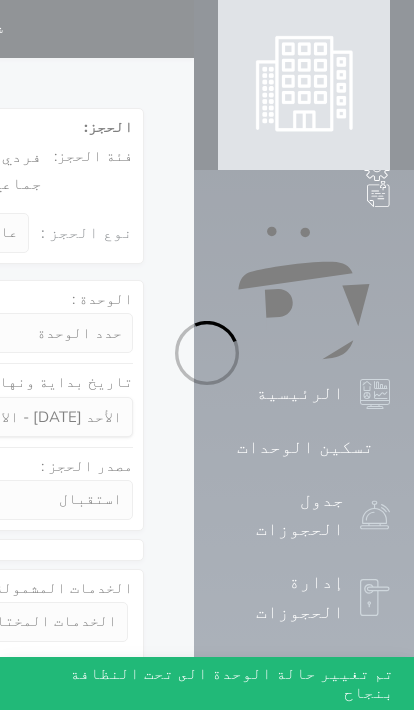 select 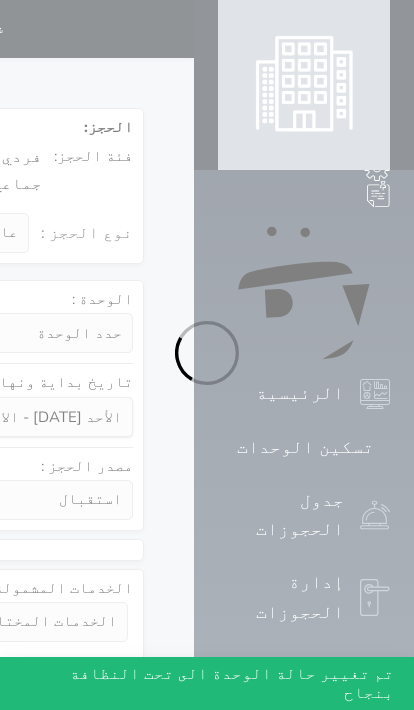 select on "1" 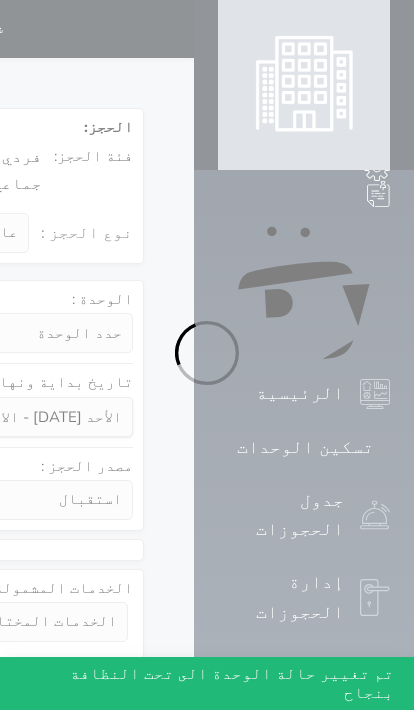 select on "113" 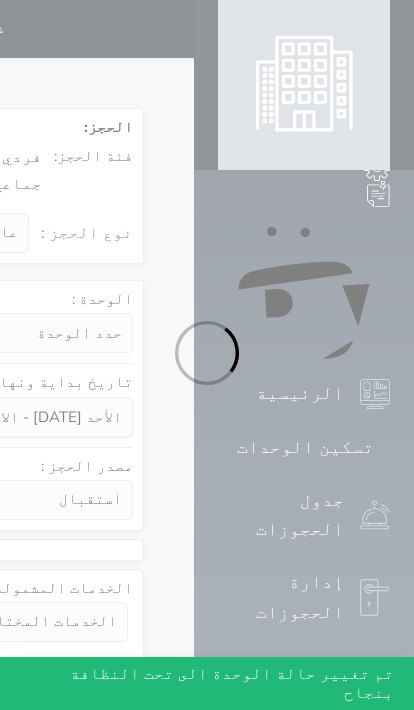select on "1" 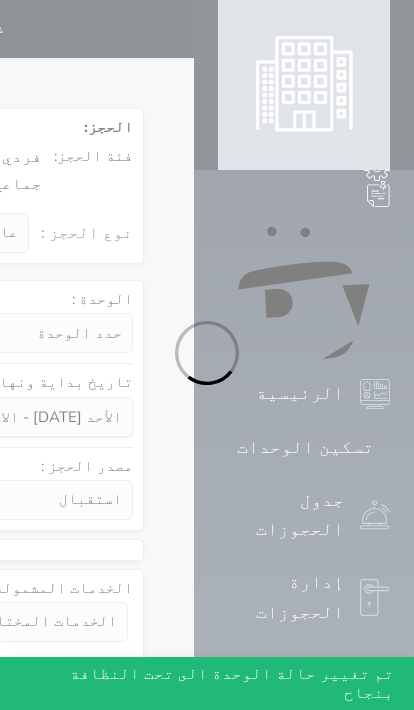 select 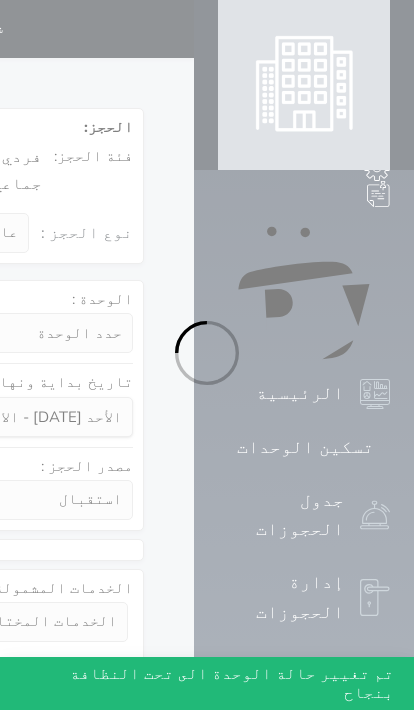 select on "7" 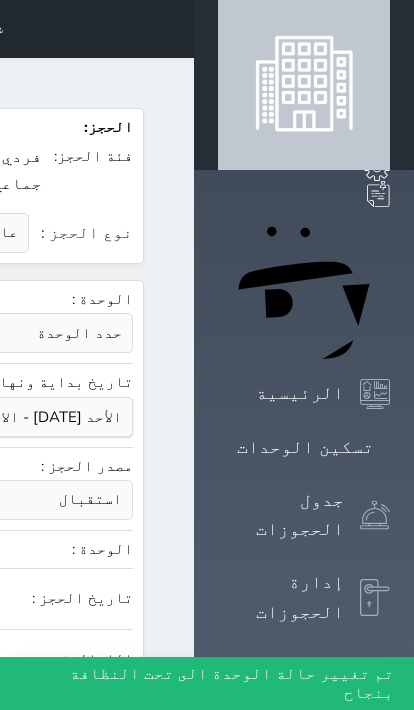 select 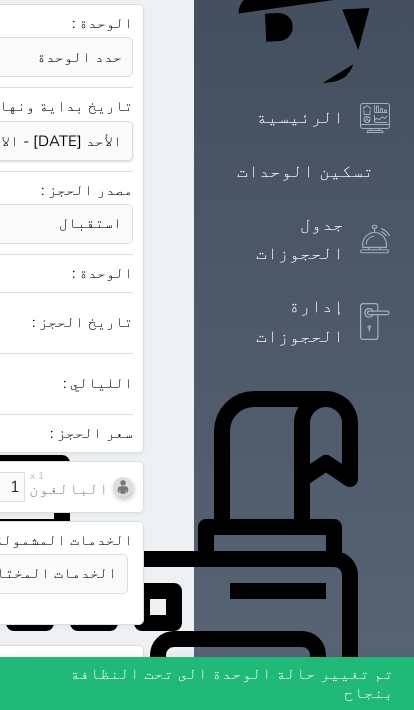 scroll, scrollTop: 310, scrollLeft: 0, axis: vertical 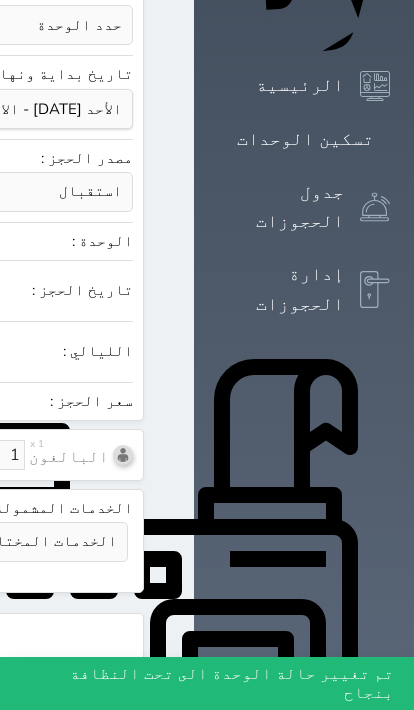 click on "البحث عن العملاء :" at bounding box center (-326, 633) 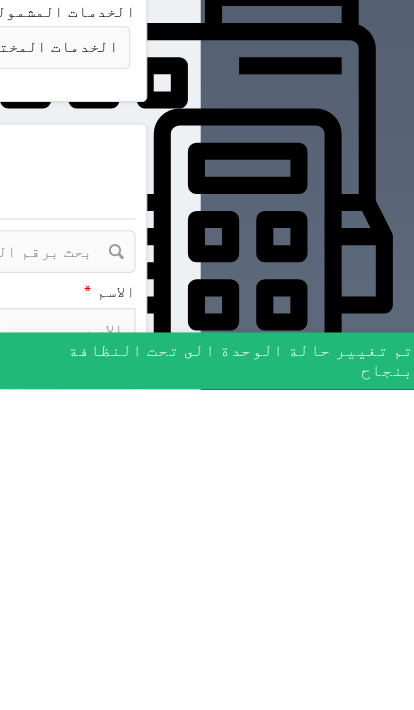 click at bounding box center [-343, 581] 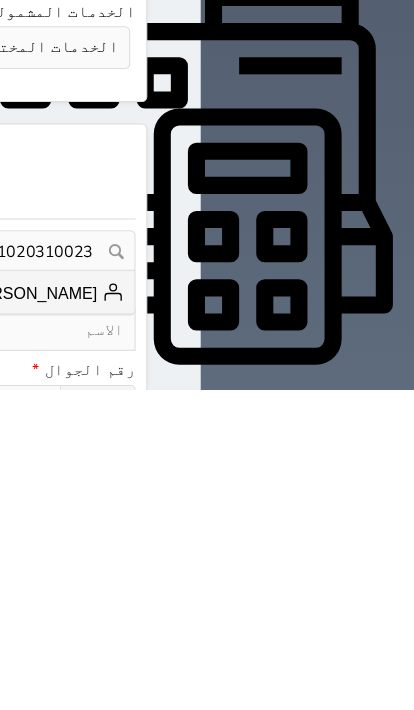 click on "احمد محمد العماري   +966508010878" at bounding box center [-336, 619] 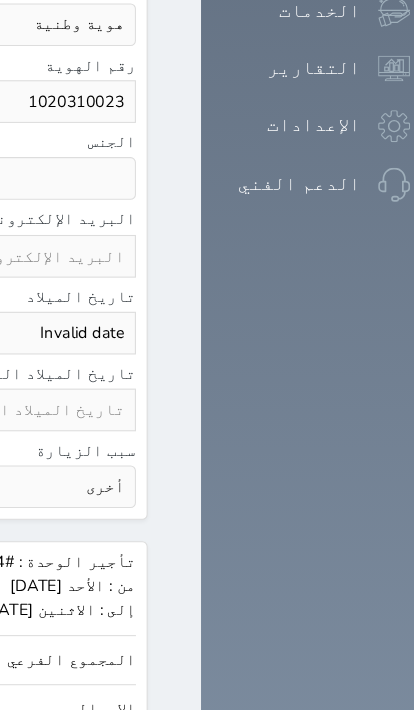 click on "250.00" at bounding box center (-740, 618) 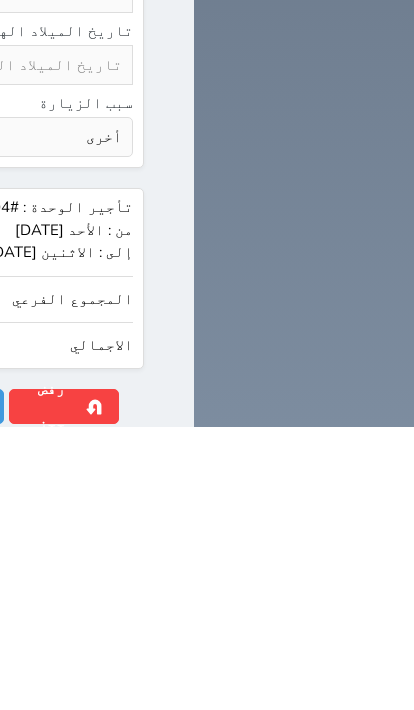 type on "25" 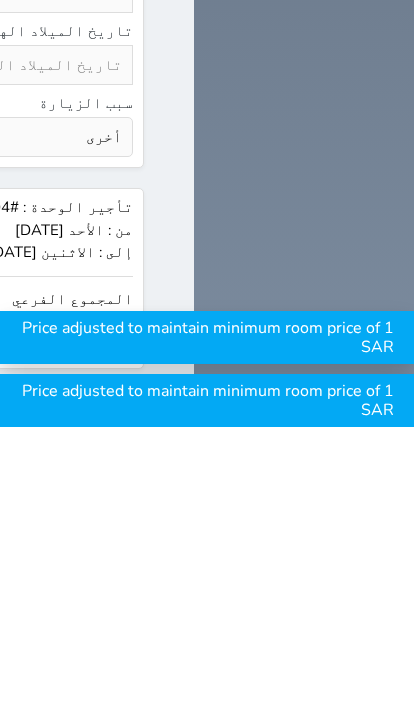 type on "19" 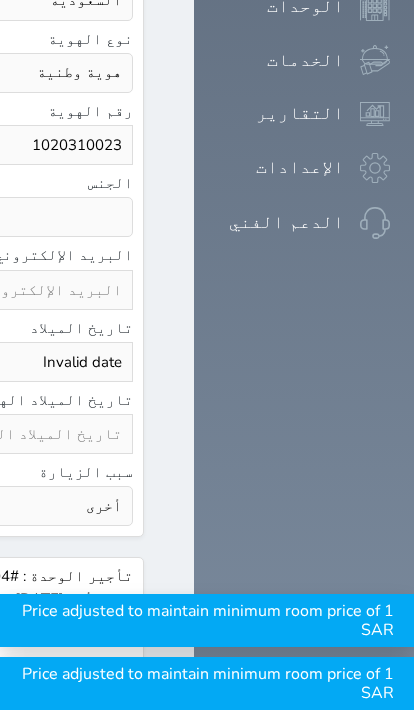 click on "Price adjusted to maintain minimum room price of 1 SAR Price adjusted to maintain minimum room price of 1 SAR" at bounding box center (207, 652) 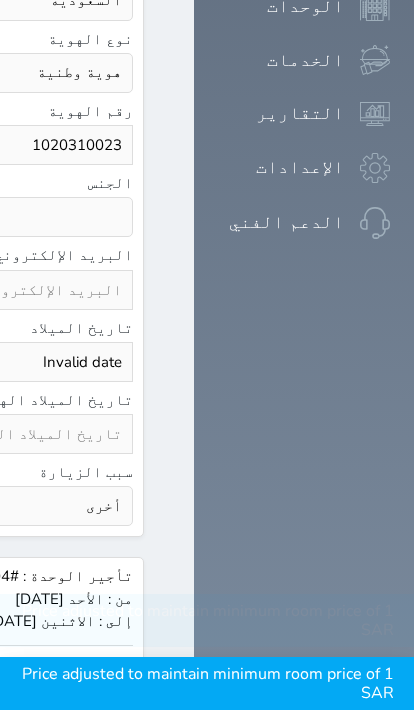 click on "Price adjusted to maintain minimum room price of 1 SAR" at bounding box center [207, 683] 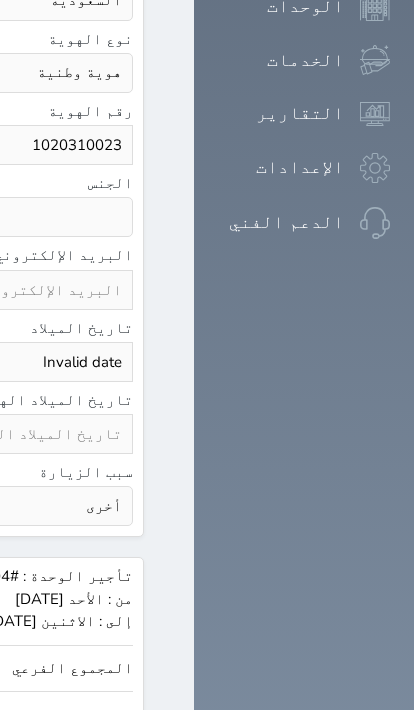 click on "حجز" at bounding box center [-394, 775] 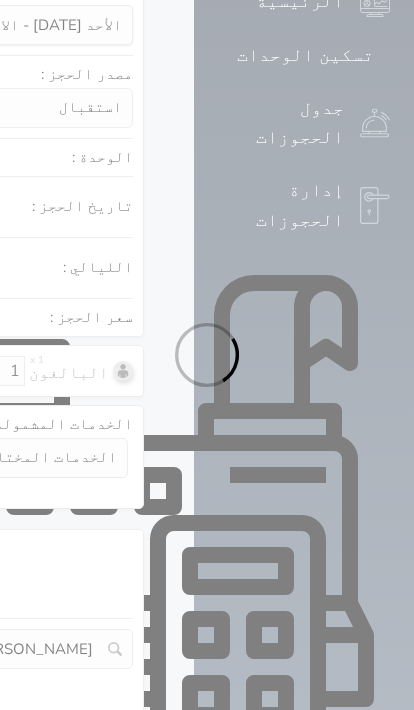 select on "1" 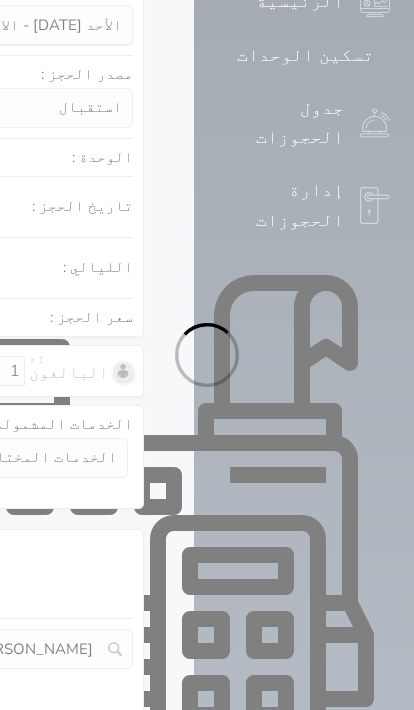 select on "113" 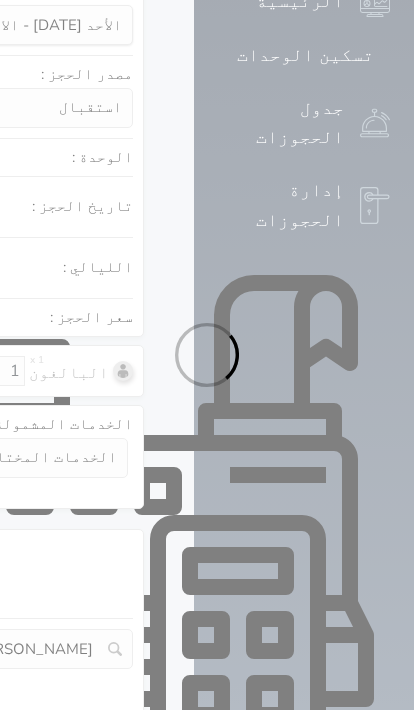 select on "1" 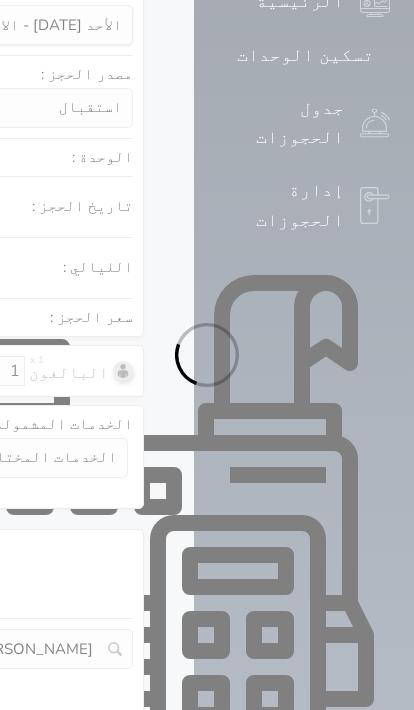 select on "7" 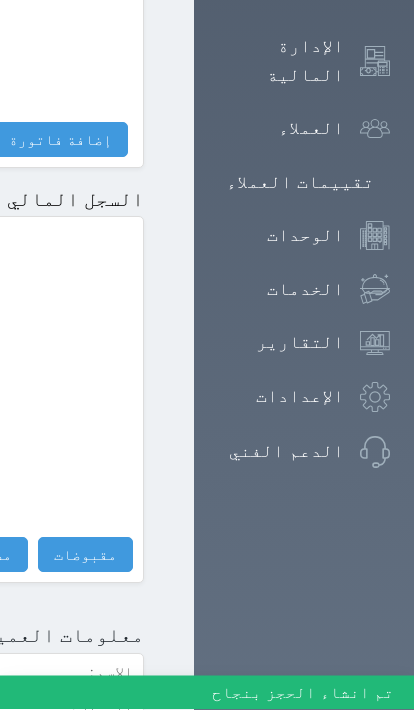 scroll, scrollTop: 1157, scrollLeft: 0, axis: vertical 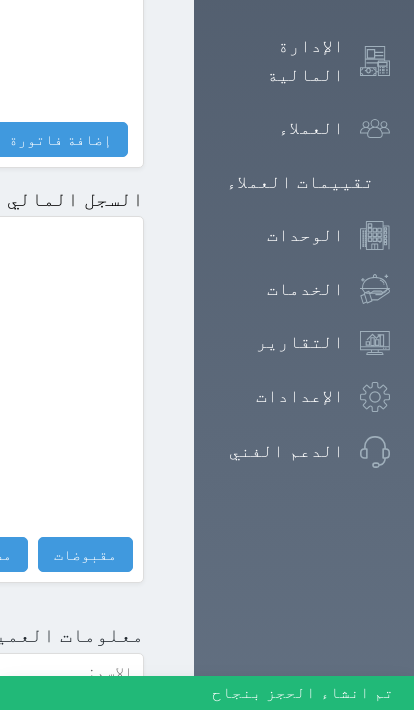 click on "مقبوضات" at bounding box center (85, 554) 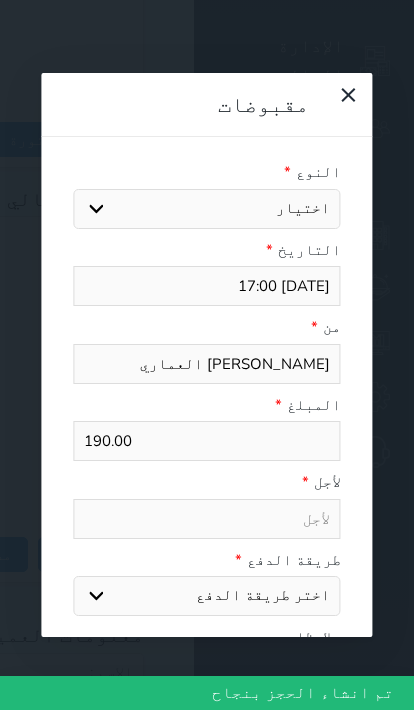 select 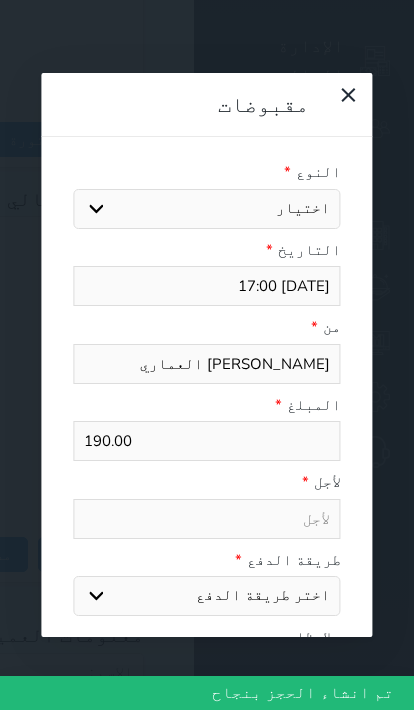 click on "اختيار   مقبوضات عامة قيمة إيجار فواتير تامين عربون لا ينطبق آخر مغسلة واي فاي - الإنترنت مواقف السيارات طعام الأغذية والمشروبات مشروبات المشروبات الباردة المشروبات الساخنة الإفطار غداء عشاء مخبز و كعك حمام سباحة الصالة الرياضية سبا و خدمات الجمال اختيار وإسقاط (خدمات النقل) ميني بار كابل - تلفزيون سرير إضافي تصفيف الشعر التسوق خدمات الجولات السياحية المنظمة خدمات الدليل السياحي" at bounding box center (206, 209) 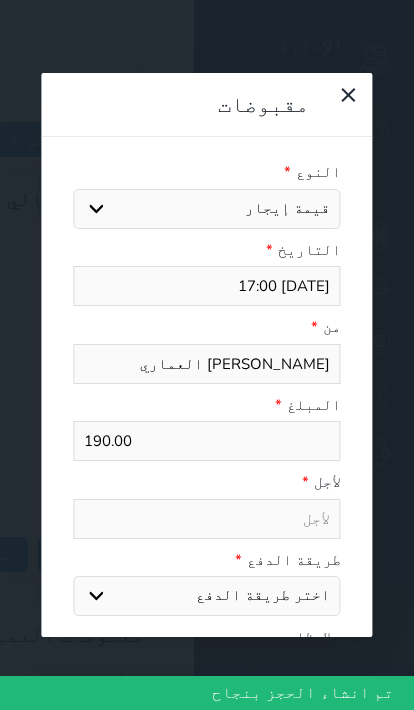 select 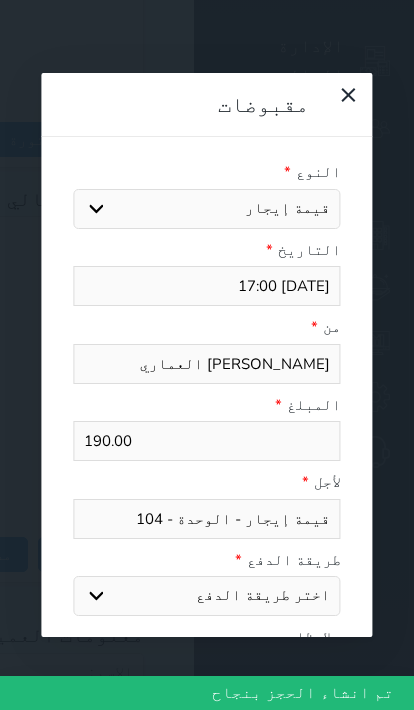 click on "اختر طريقة الدفع   دفع نقدى   تحويل بنكى   مدى   بطاقة ائتمان   آجل" at bounding box center [206, 596] 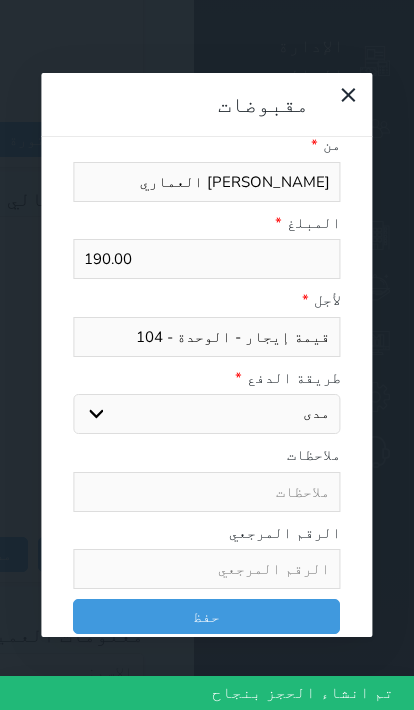 scroll, scrollTop: 181, scrollLeft: 0, axis: vertical 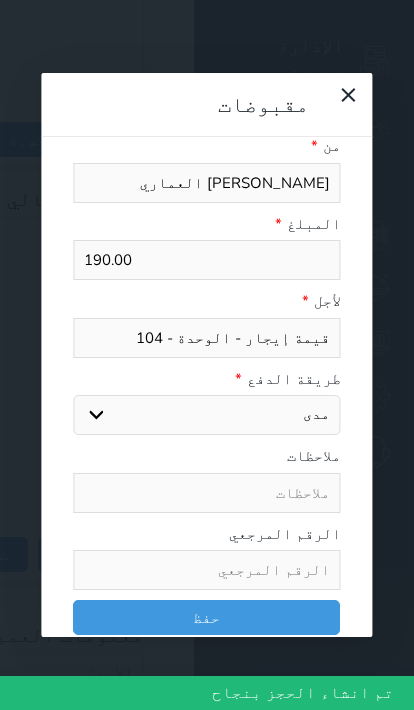 click on "حفظ" at bounding box center (206, 617) 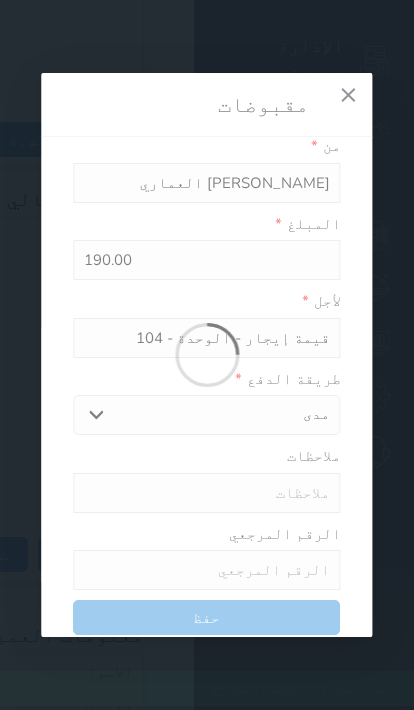 select 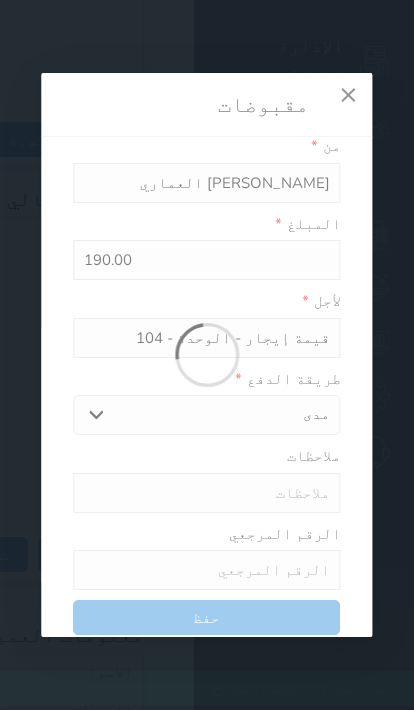 type 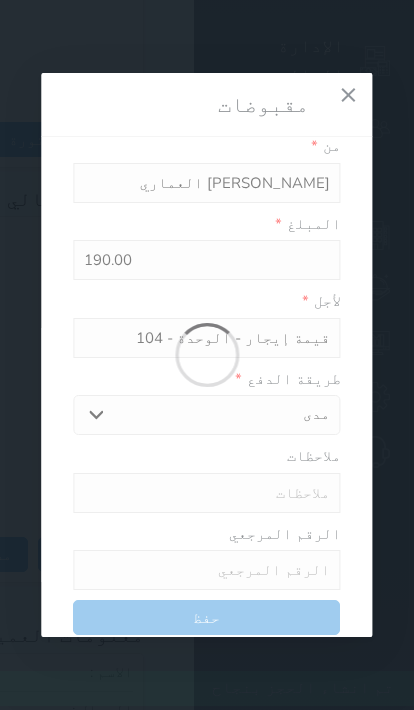 type on "0" 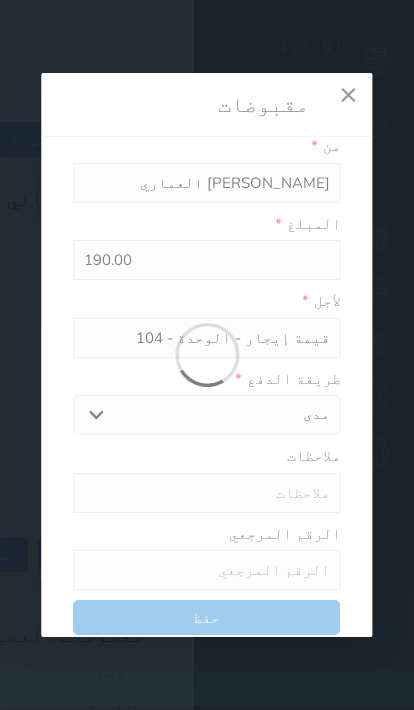 select 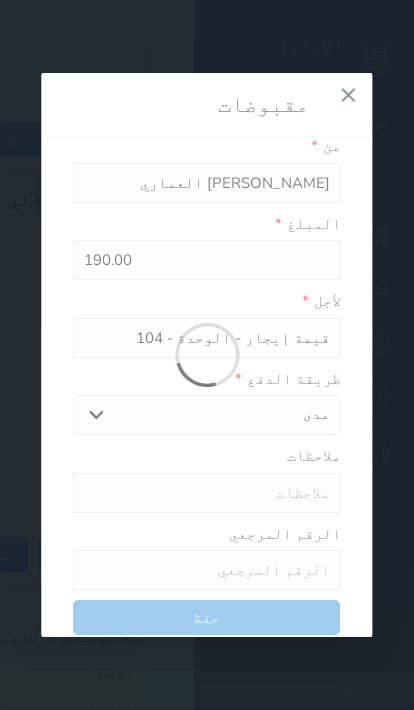 type on "0" 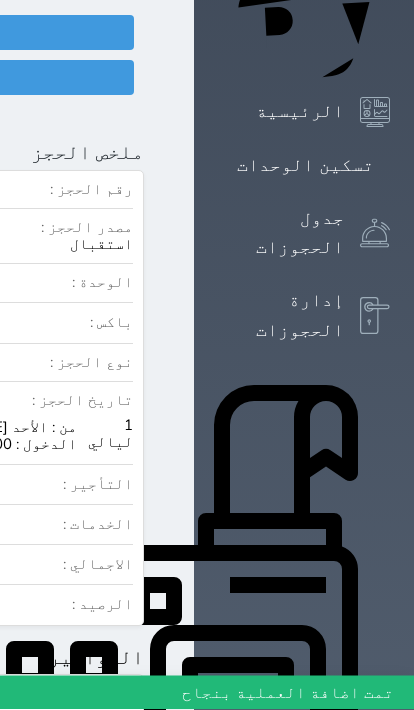 scroll, scrollTop: 0, scrollLeft: 0, axis: both 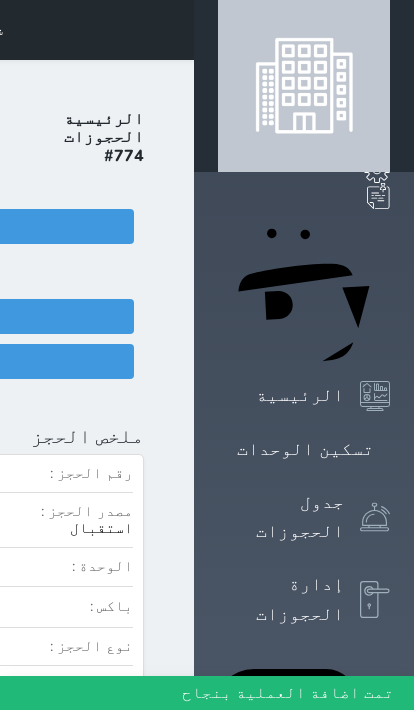 click on "تسجيل دخول" at bounding box center [-96, 361] 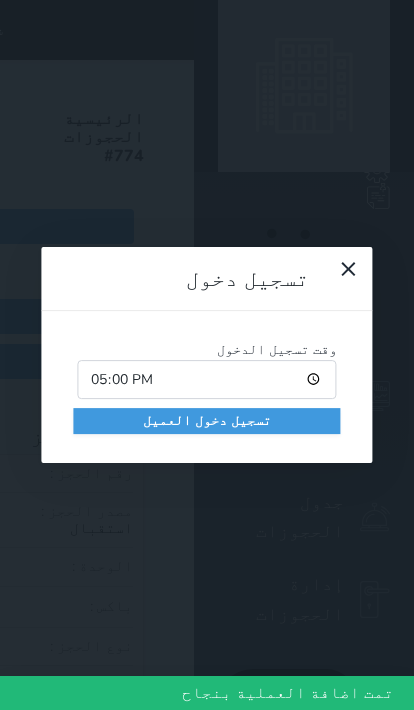 click on "تسجيل دخول العميل" at bounding box center [206, 421] 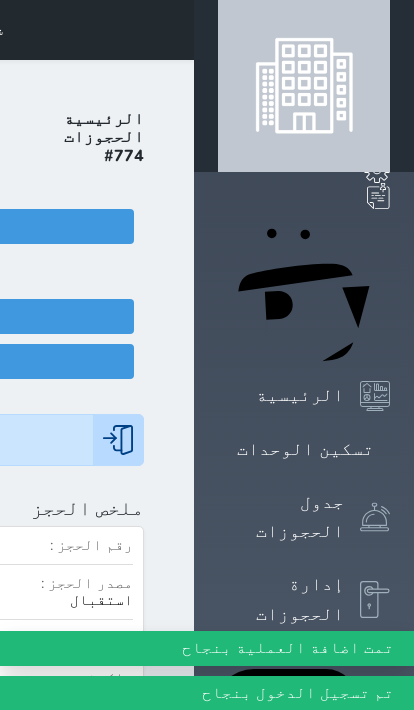 click at bounding box center [170, 30] 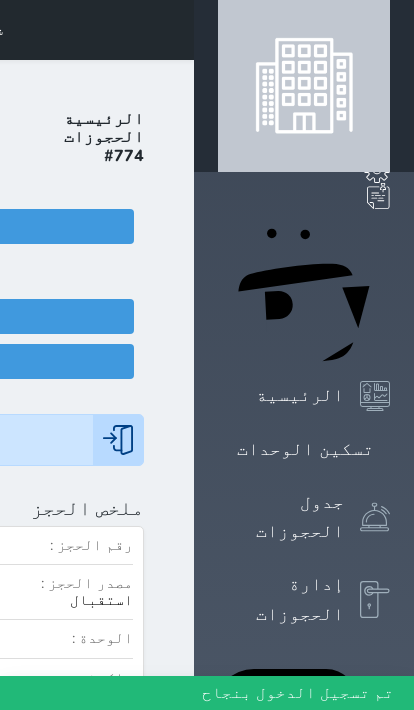 click on "الإدارة المالية" at bounding box center (304, 1218) 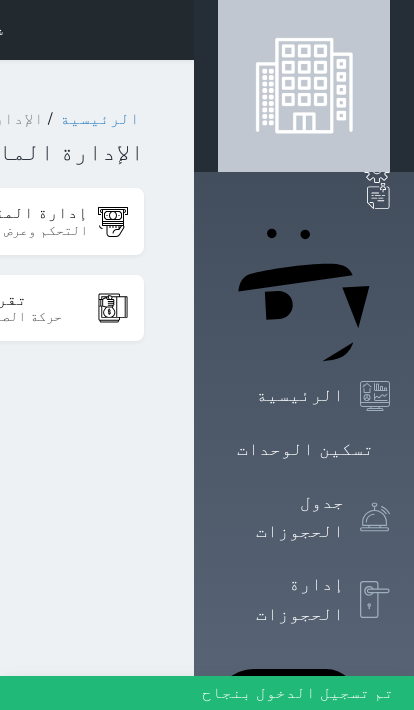 click on "التحكم وعرض سندات القبض" at bounding box center (-27, 231) 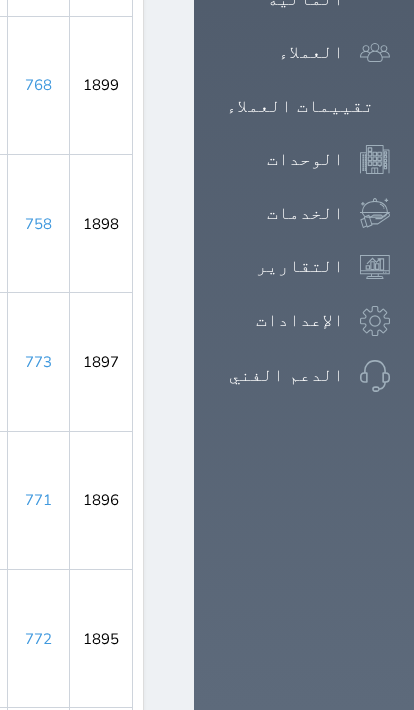 scroll, scrollTop: 1233, scrollLeft: 0, axis: vertical 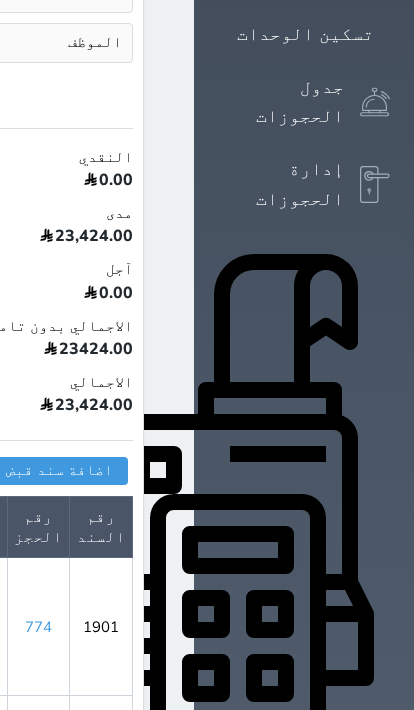 click at bounding box center (170, -385) 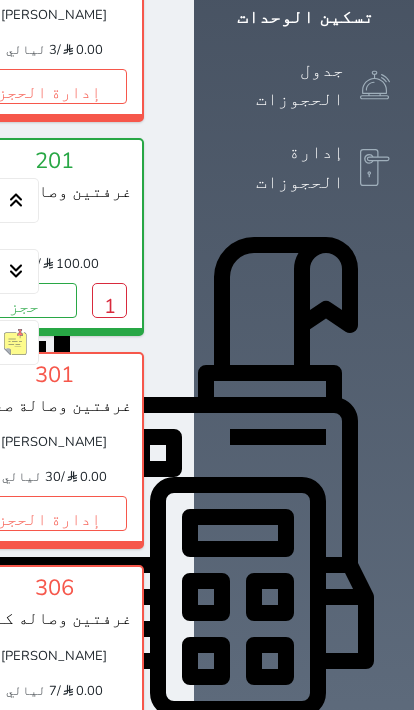 scroll, scrollTop: 434, scrollLeft: 0, axis: vertical 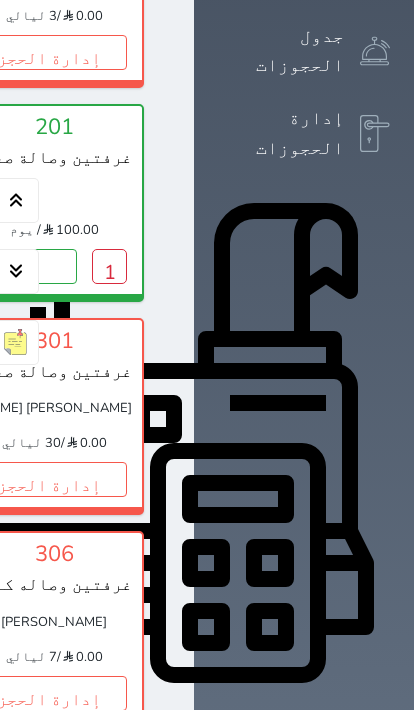 click on "إدارة الحجز" at bounding box center (-732, 52) 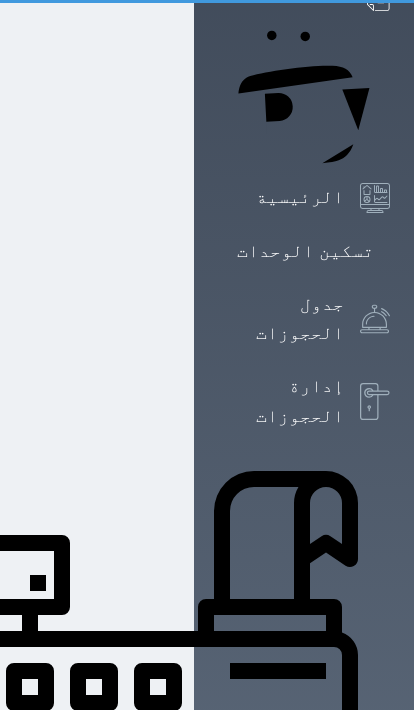 scroll, scrollTop: 0, scrollLeft: 0, axis: both 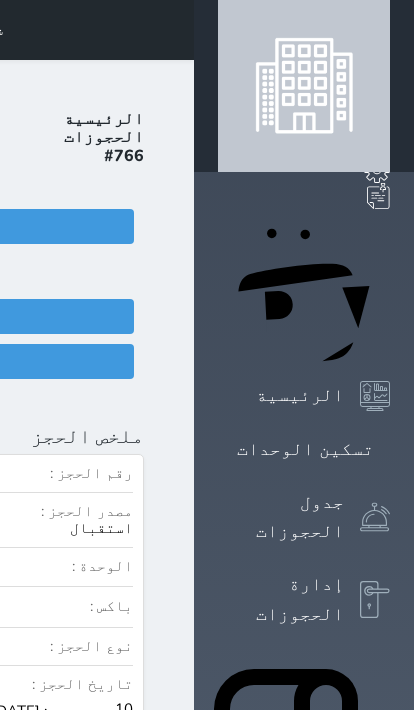 select 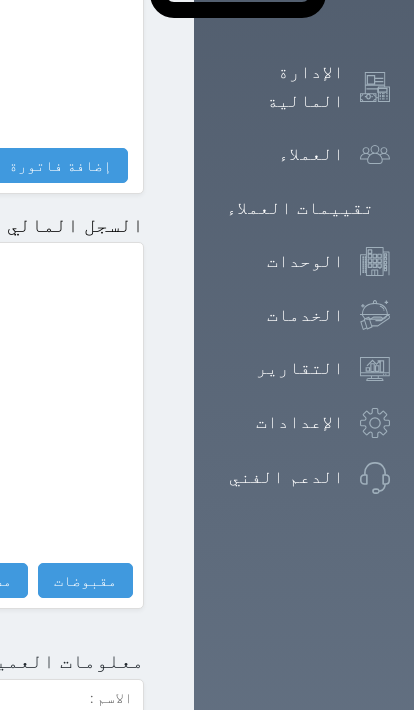 scroll, scrollTop: 1131, scrollLeft: 0, axis: vertical 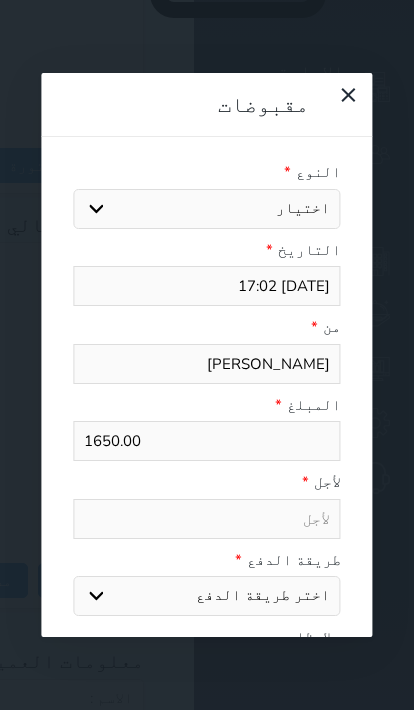 select 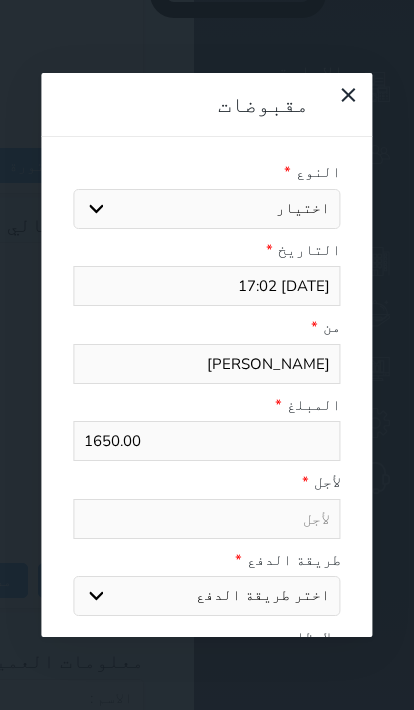 select 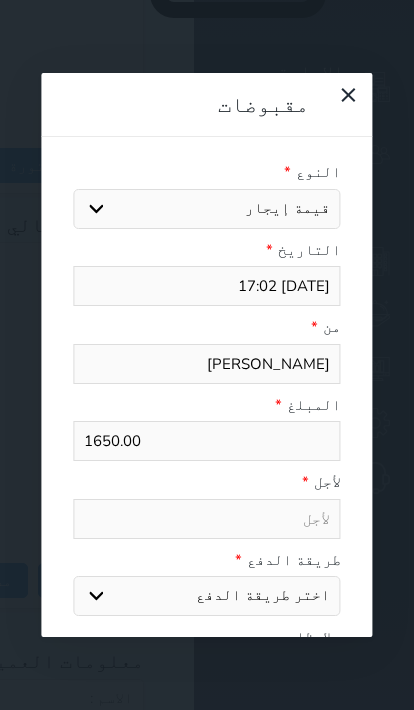 select 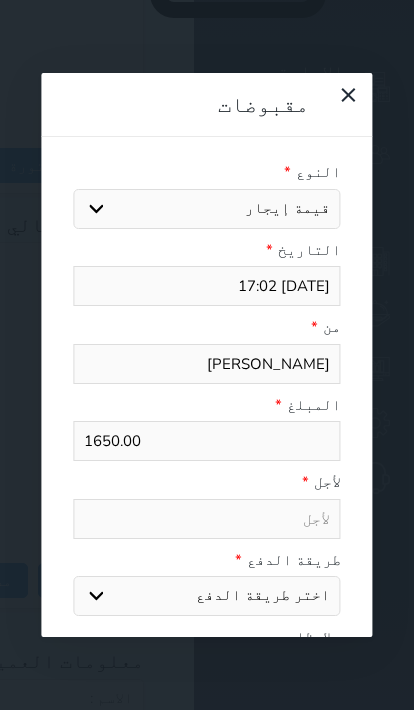 type on "قيمة إيجار - الوحدة - 105" 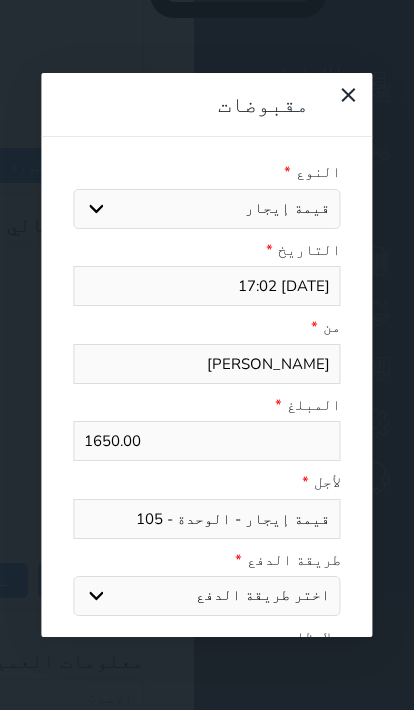 click on "1650.00" at bounding box center (206, 441) 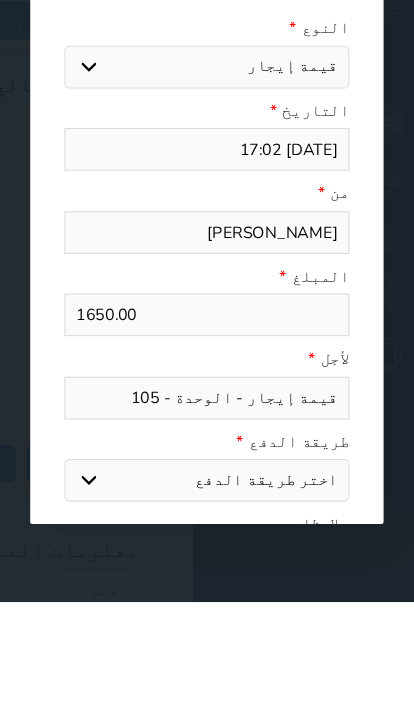 click on "1650.00" at bounding box center (206, 441) 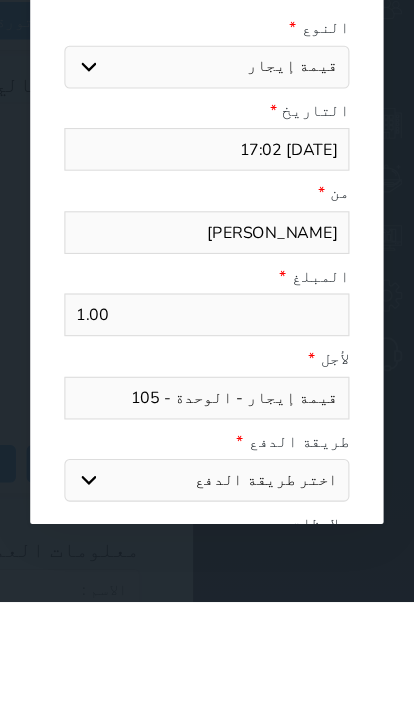select 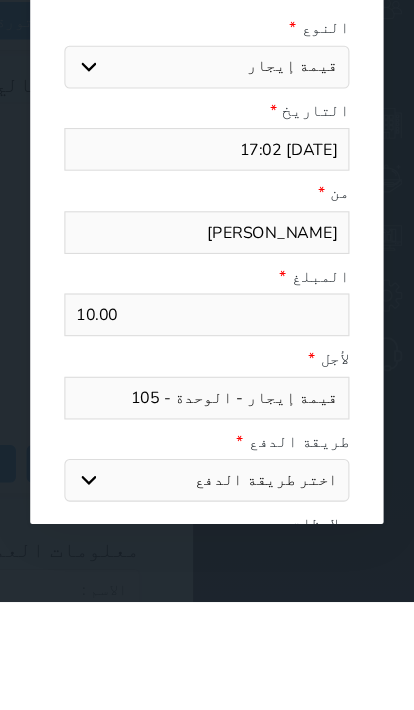 type on "100.00" 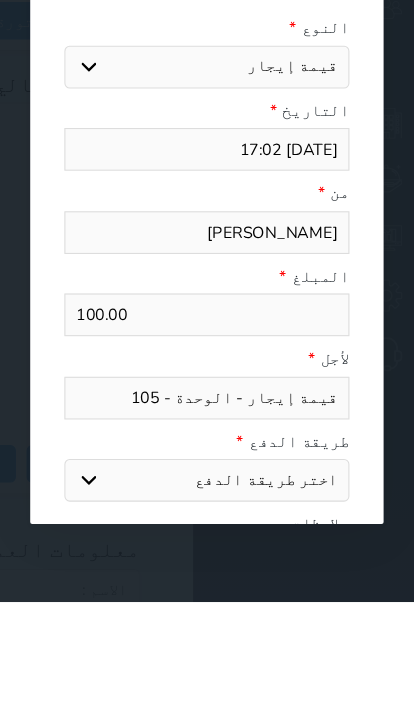 type on "100.00" 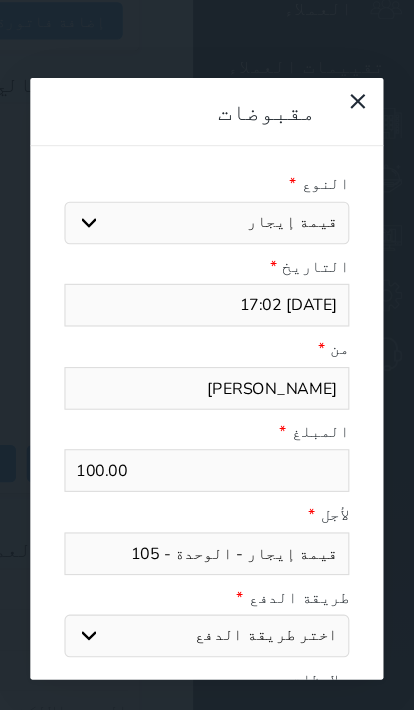 select on "mada" 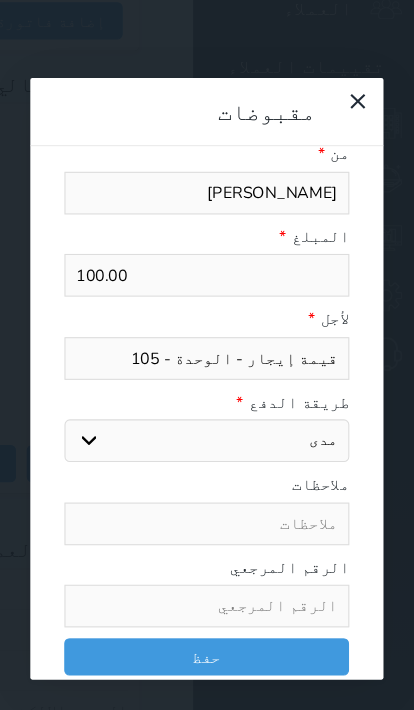 scroll, scrollTop: 181, scrollLeft: 0, axis: vertical 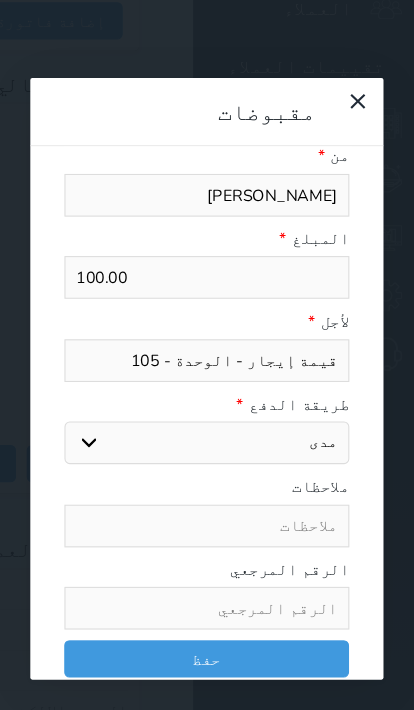 click on "حفظ" at bounding box center (206, 617) 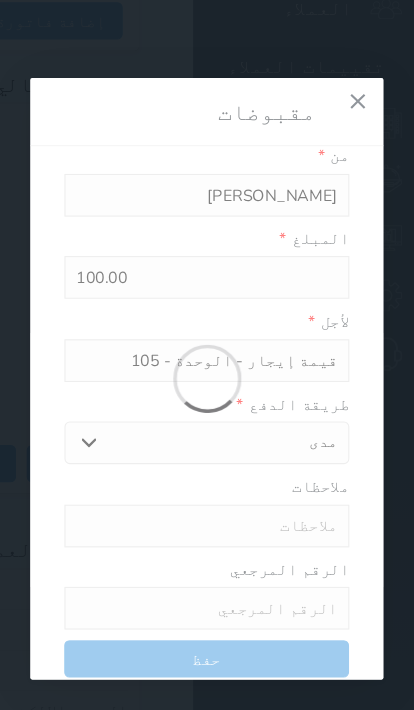 select 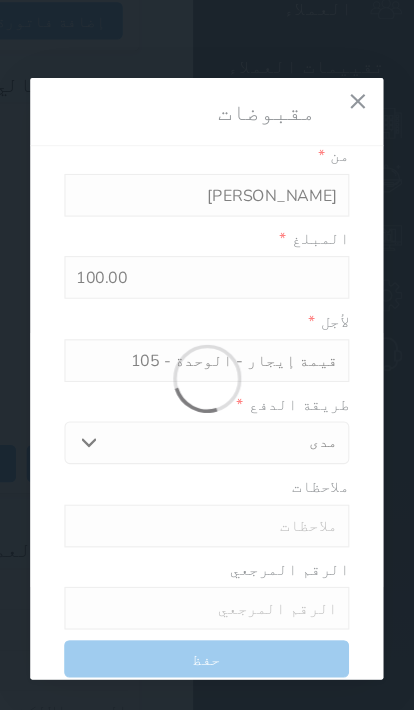 type 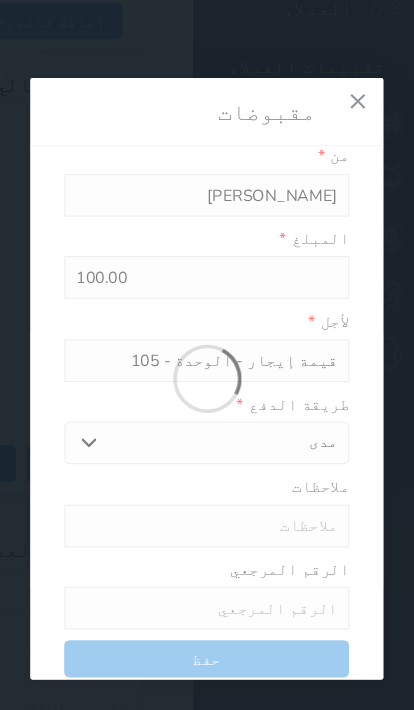 type on "0" 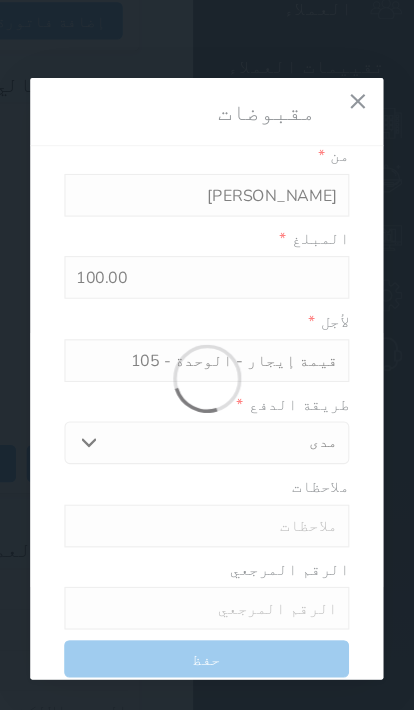 select 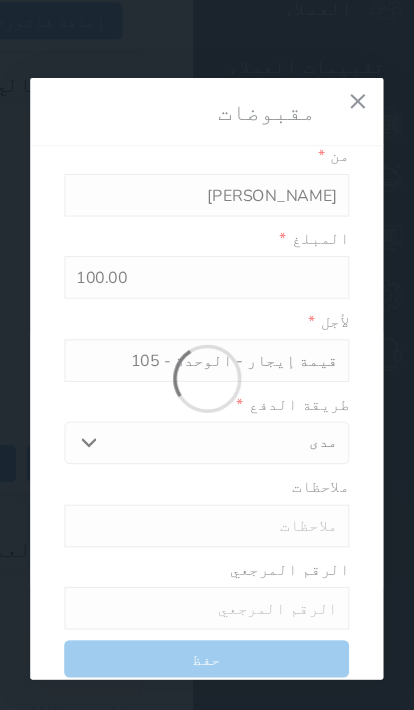 type on "0" 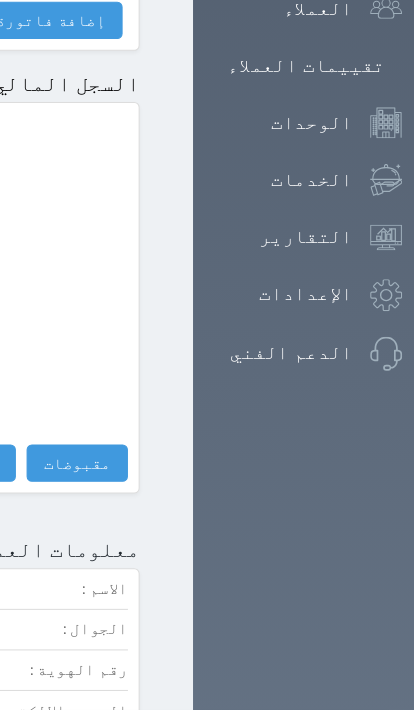 select 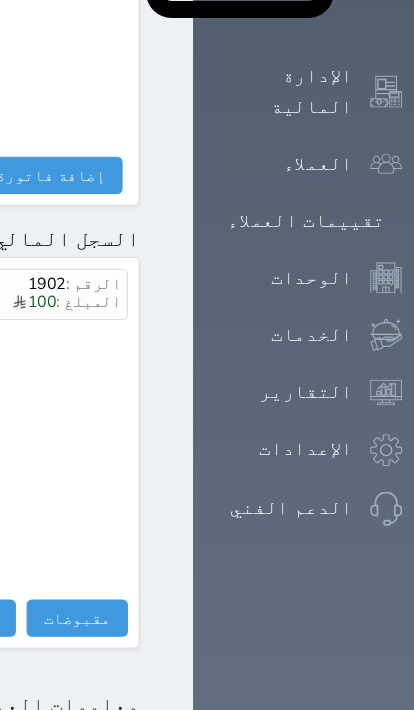 scroll, scrollTop: 1132, scrollLeft: 0, axis: vertical 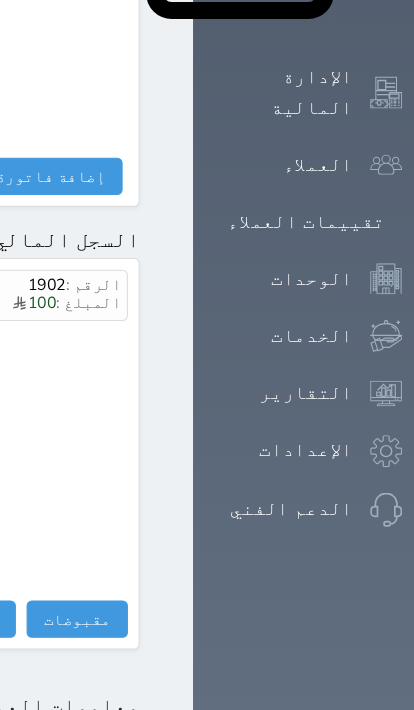 click on "مقبوضات" at bounding box center [85, 579] 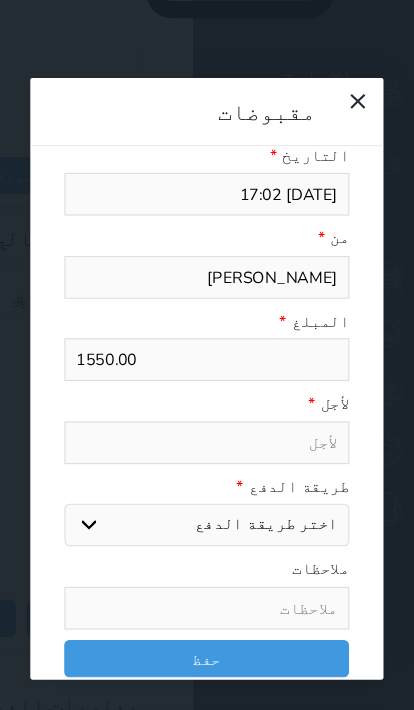 select 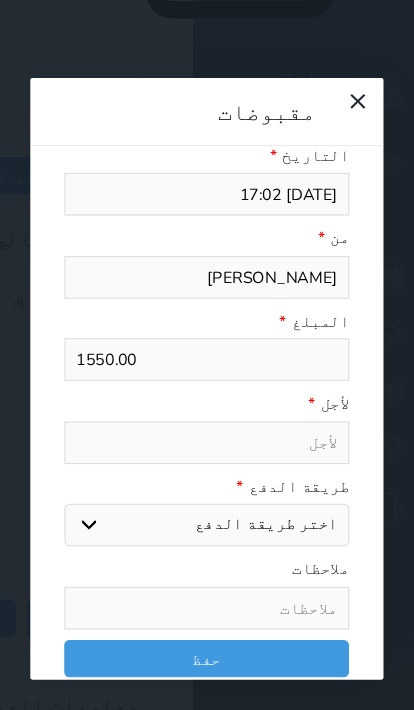 select 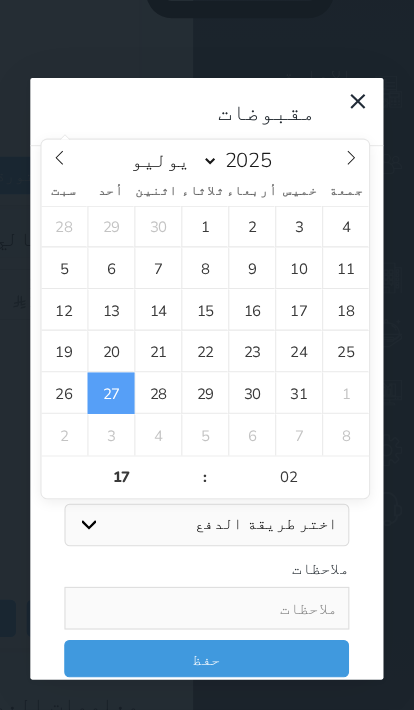 click on "2025-07-27 17:02" at bounding box center (206, 182) 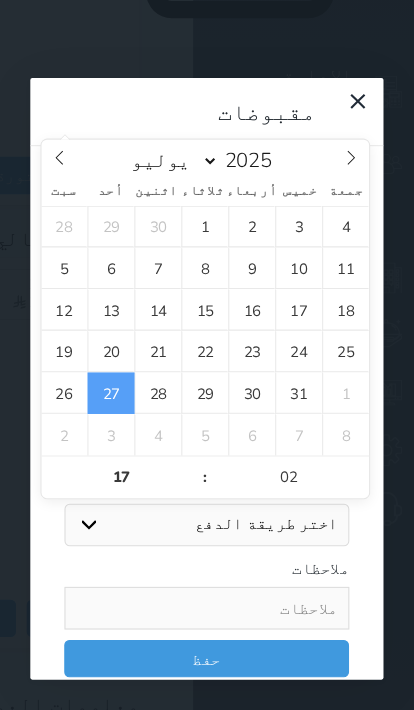 click on "2025-07-27 17:02" at bounding box center [206, 182] 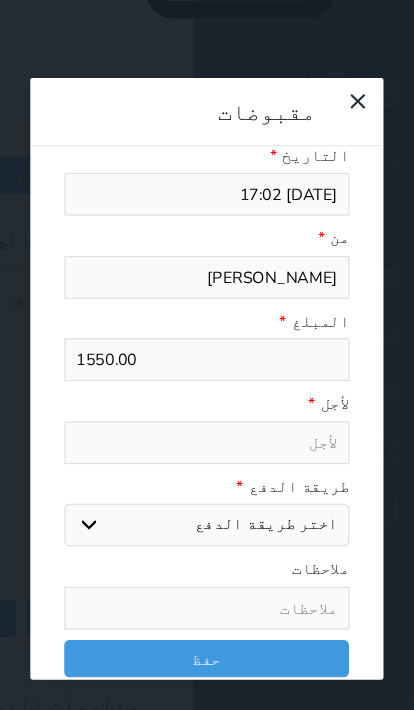 click 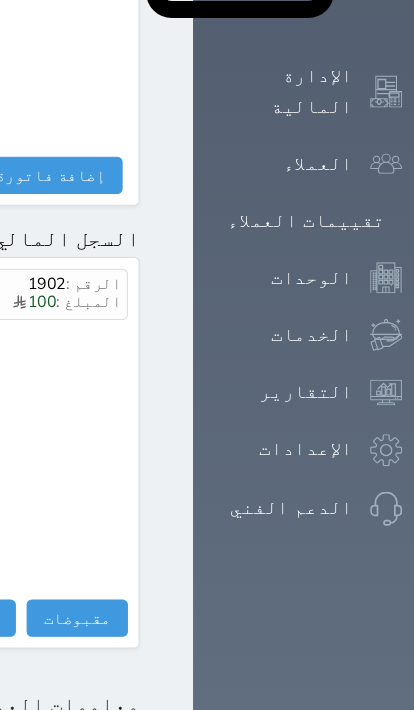 click on "مقبوضات" at bounding box center (85, 579) 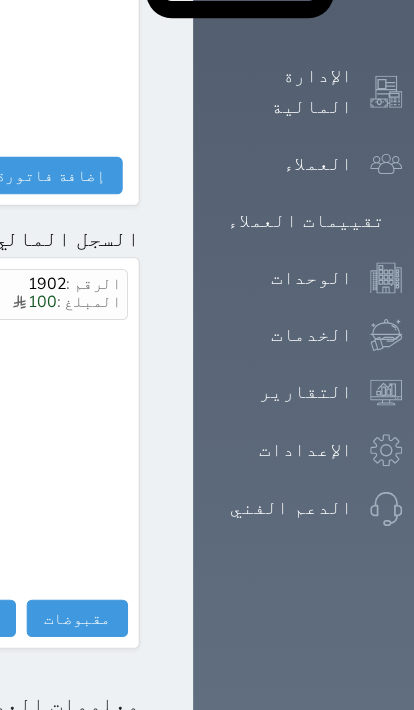select 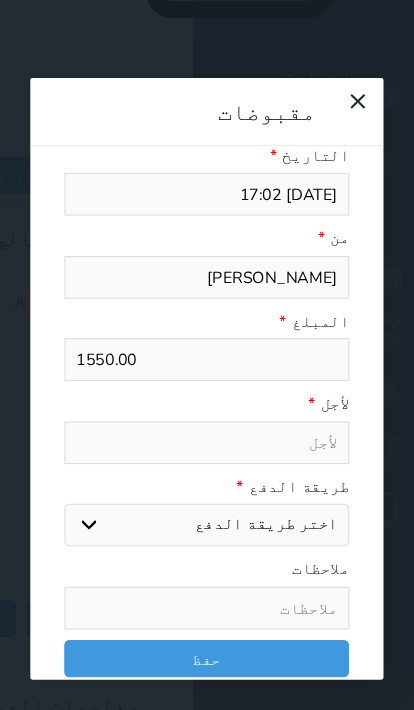 select 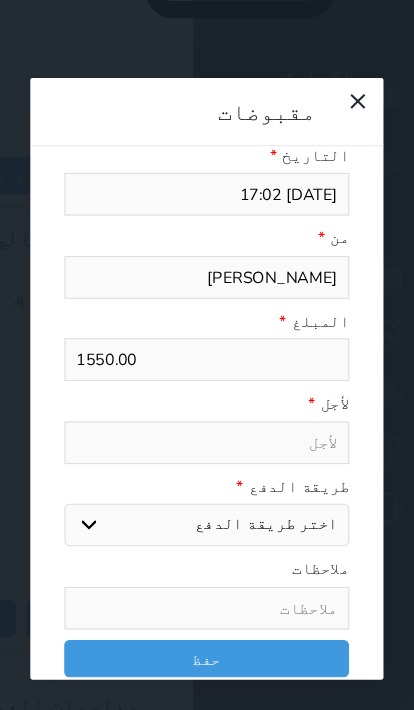 select 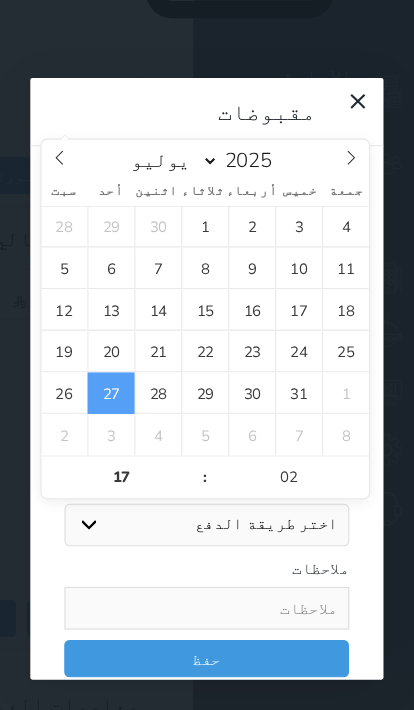 click on "2025-07-27 17:02" at bounding box center [206, 182] 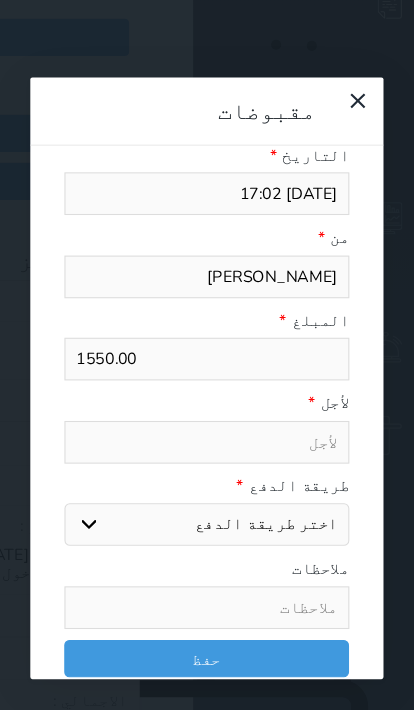 scroll, scrollTop: 0, scrollLeft: 0, axis: both 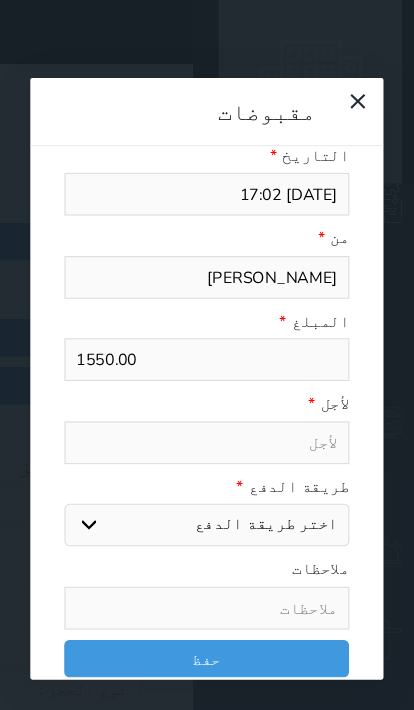 click 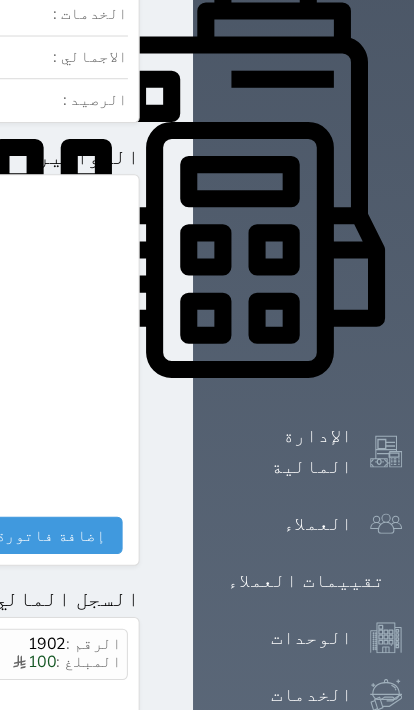 scroll, scrollTop: 951, scrollLeft: 0, axis: vertical 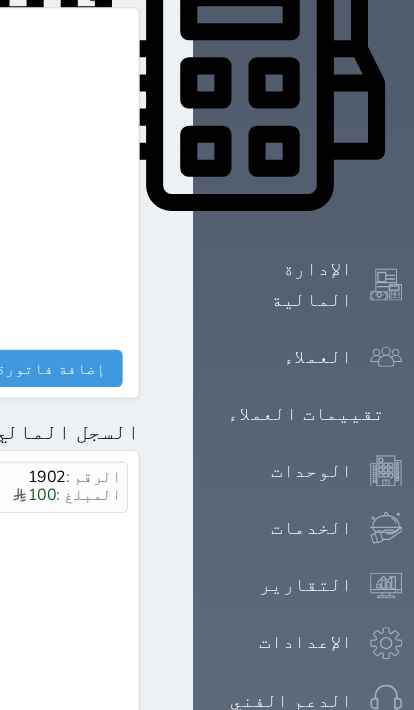 click on "الرقم :  1902   المبلغ :  100    2025-07-27 17:02
mada | قبض
مقبوضات           مقبوضات                 النوع  *    اختيار   مقبوضات عامة قيمة إيجار فواتير تامين عربون لا ينطبق آخر مغسلة واي فاي - الإنترنت مواقف السيارات طعام الأغذية والمشروبات مشروبات المشروبات الباردة المشروبات الساخنة الإفطار غداء عشاء مخبز و كعك حمام سباحة الصالة الرياضية سبا و خدمات الجمال اختيار وإسقاط (خدمات النقل) ميني بار كابل - تلفزيون سرير إضافي تصفيف الشعر التسوق خدمات الجولات السياحية المنظمة خدمات الدليل السياحي   التاريخ *   2025-07-27 17:02   من *   سعود نافل سعود العتيبي   المبلغ *   1550.00" at bounding box center (-336, 605) 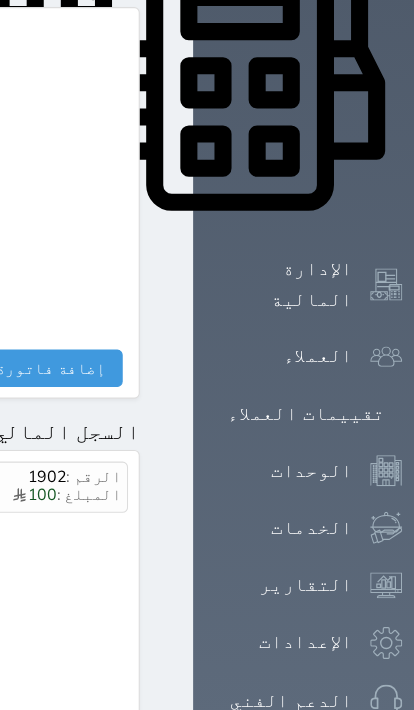 scroll, scrollTop: 952, scrollLeft: 0, axis: vertical 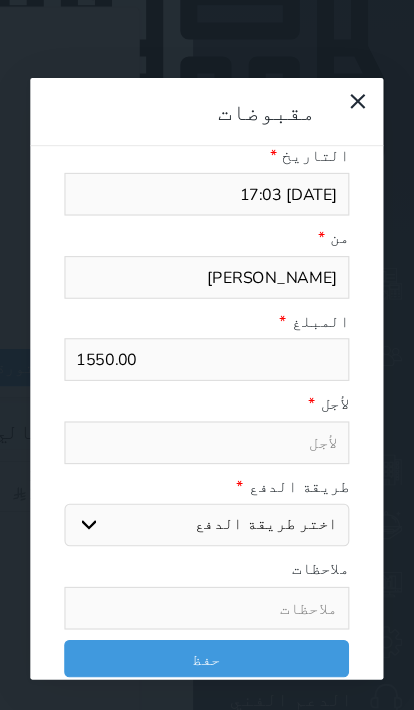 select 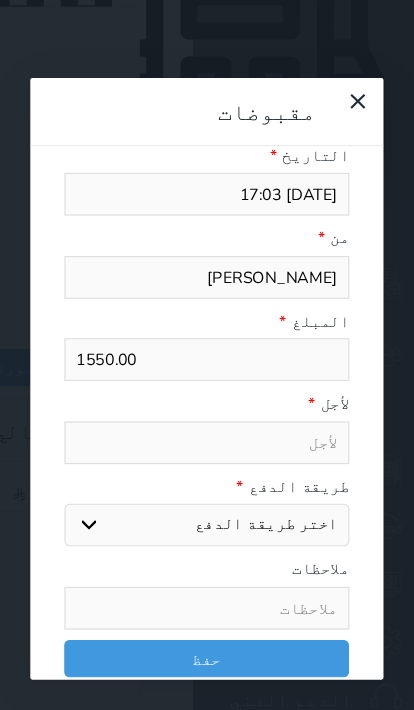 select 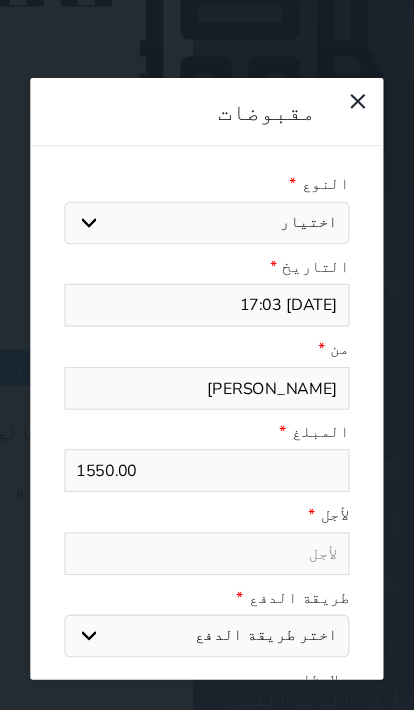 scroll, scrollTop: 0, scrollLeft: 0, axis: both 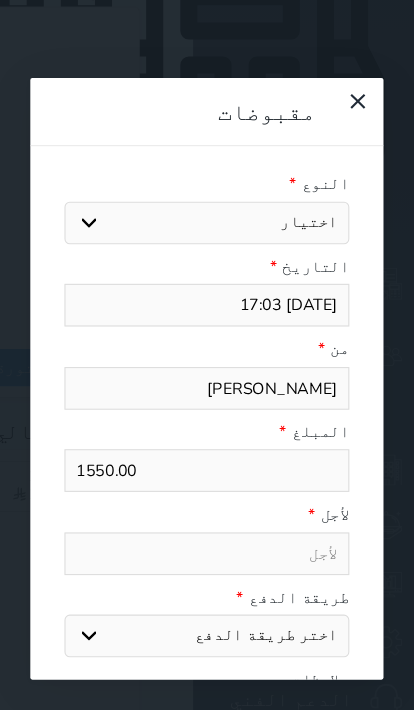 click on "اختيار   مقبوضات عامة قيمة إيجار فواتير تامين عربون لا ينطبق آخر مغسلة واي فاي - الإنترنت مواقف السيارات طعام الأغذية والمشروبات مشروبات المشروبات الباردة المشروبات الساخنة الإفطار غداء عشاء مخبز و كعك حمام سباحة الصالة الرياضية سبا و خدمات الجمال اختيار وإسقاط (خدمات النقل) ميني بار كابل - تلفزيون سرير إضافي تصفيف الشعر التسوق خدمات الجولات السياحية المنظمة خدمات الدليل السياحي" at bounding box center (206, 209) 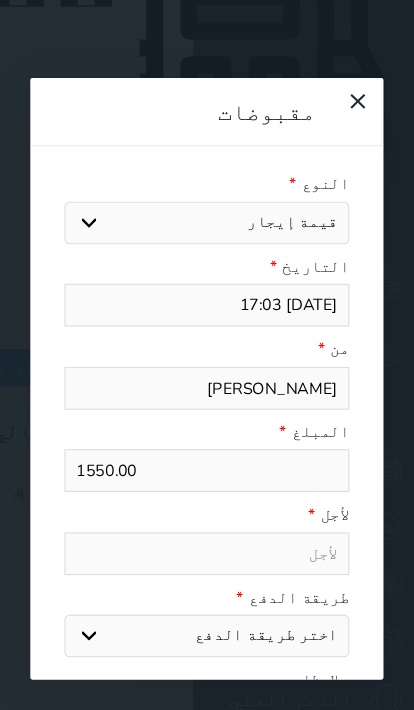select 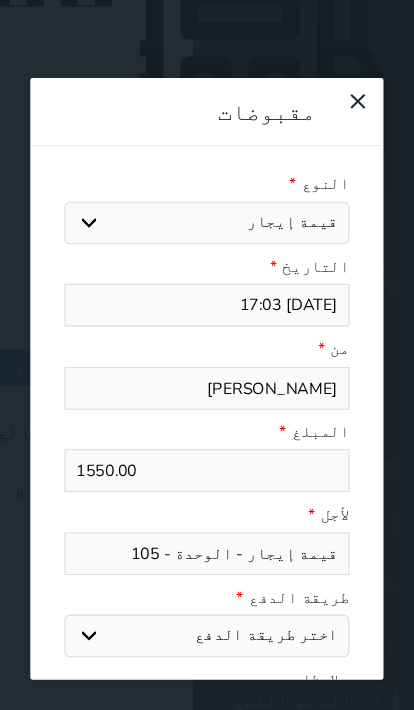 click on "اختر طريقة الدفع   دفع نقدى   تحويل بنكى   مدى   بطاقة ائتمان   آجل" at bounding box center (206, 596) 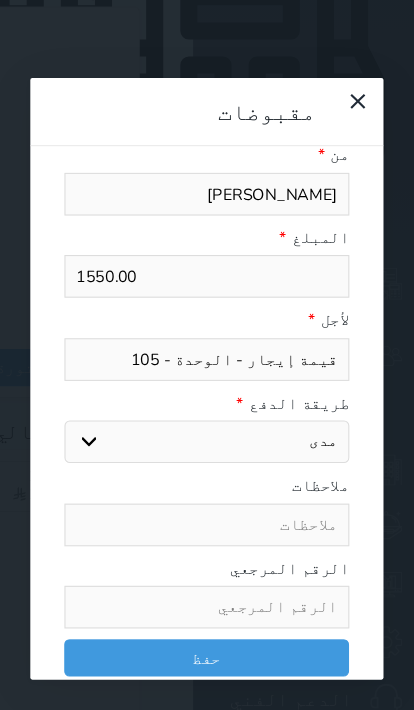 scroll, scrollTop: 181, scrollLeft: 0, axis: vertical 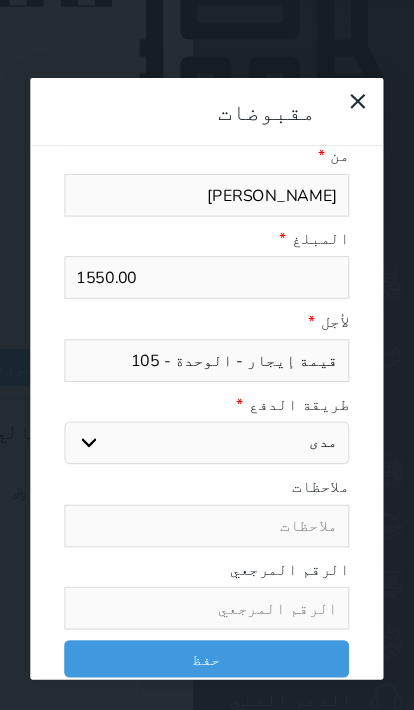 click on "حفظ" at bounding box center [206, 617] 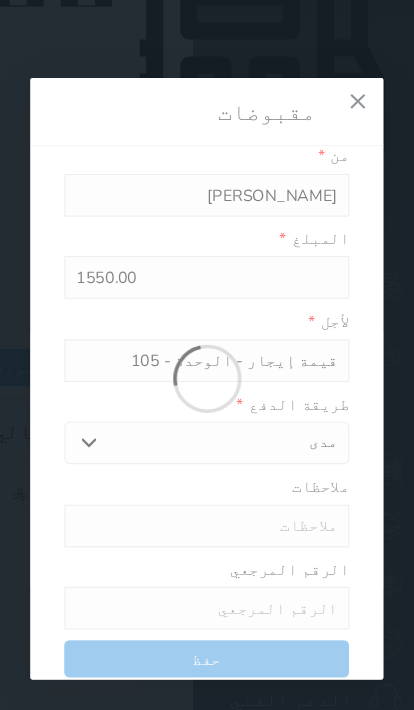 select 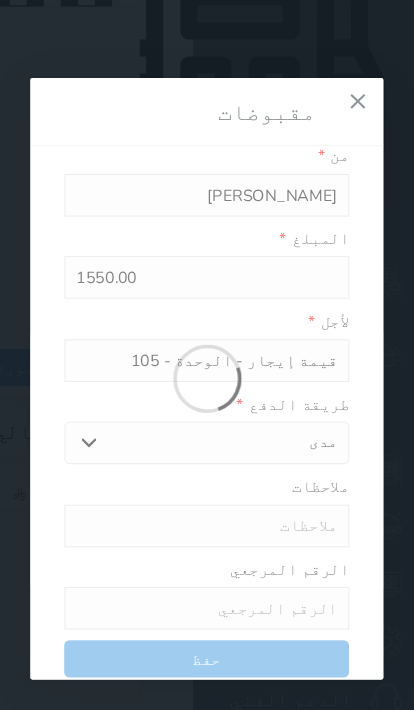 type 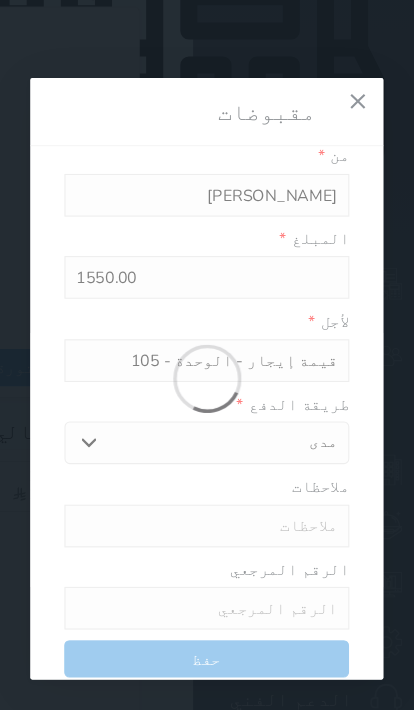 type on "0" 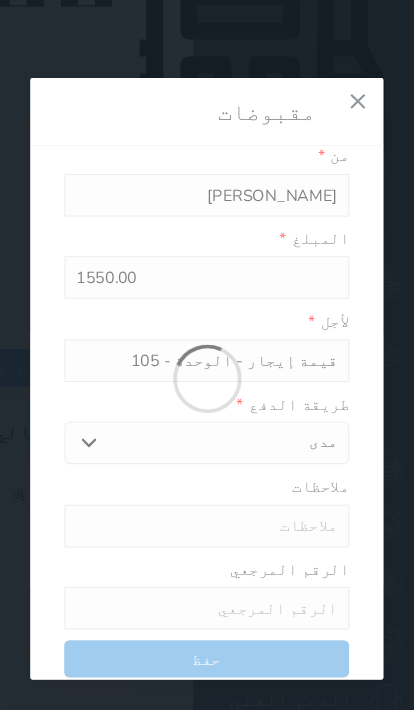 select 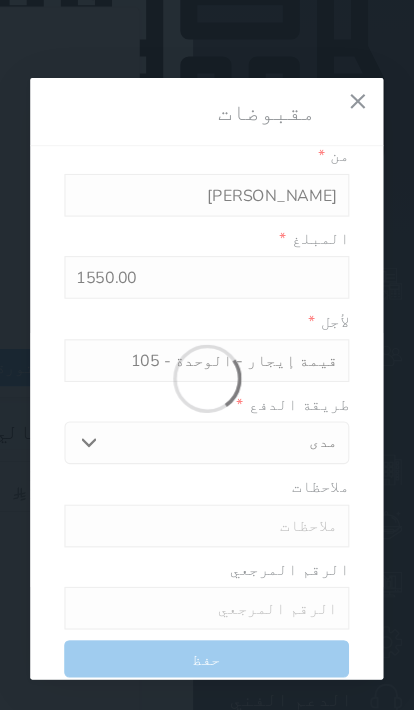 type on "0" 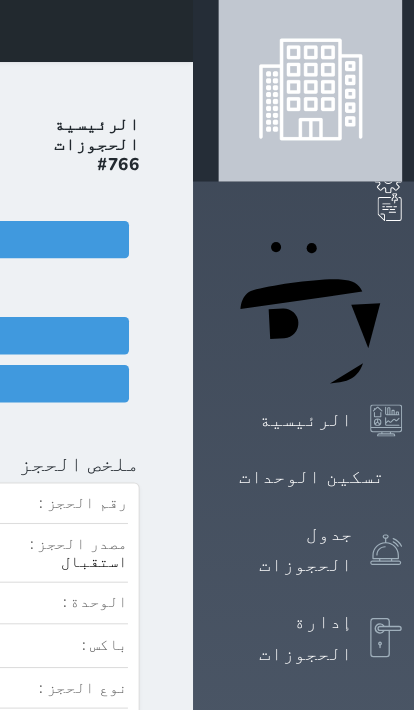 scroll, scrollTop: 0, scrollLeft: 0, axis: both 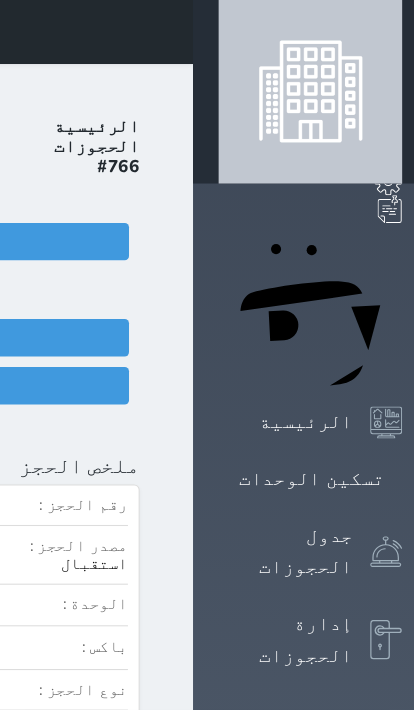 click on "تسجيل دخول" at bounding box center [-96, 361] 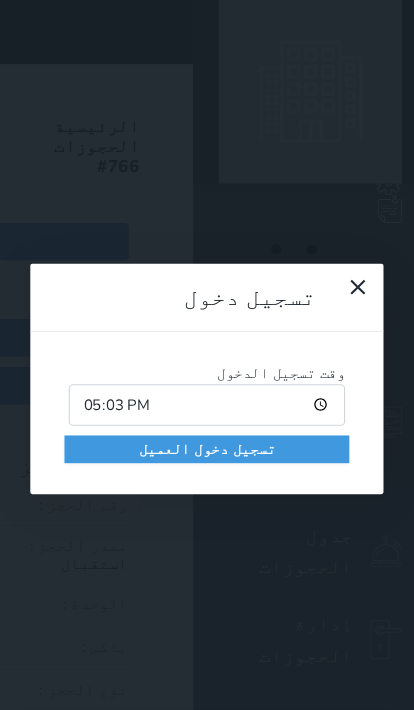 click on "تسجيل دخول العميل" at bounding box center [206, 421] 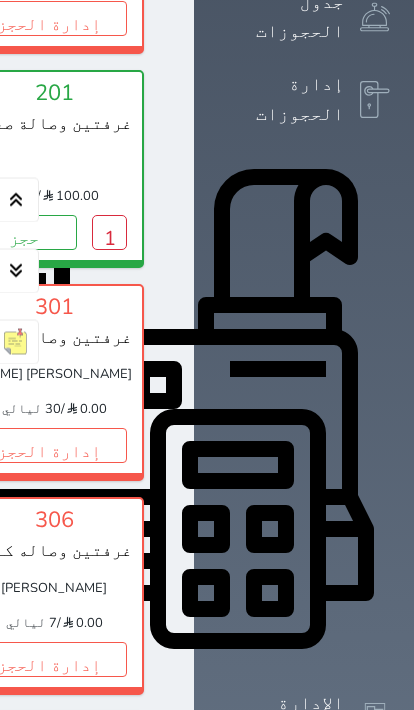 scroll, scrollTop: 498, scrollLeft: 0, axis: vertical 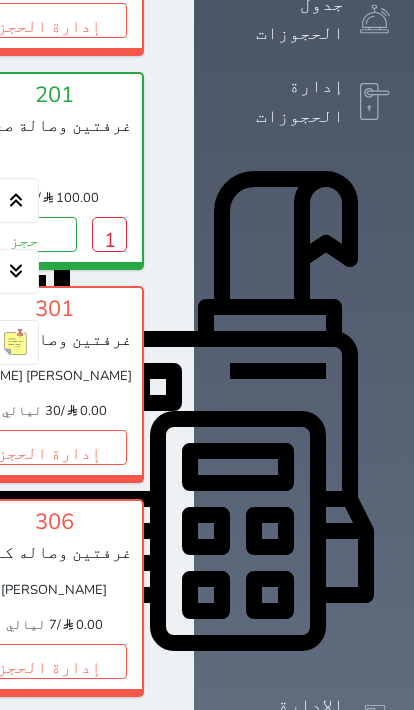 click on "إدارة الحجز" at bounding box center (-732, 20) 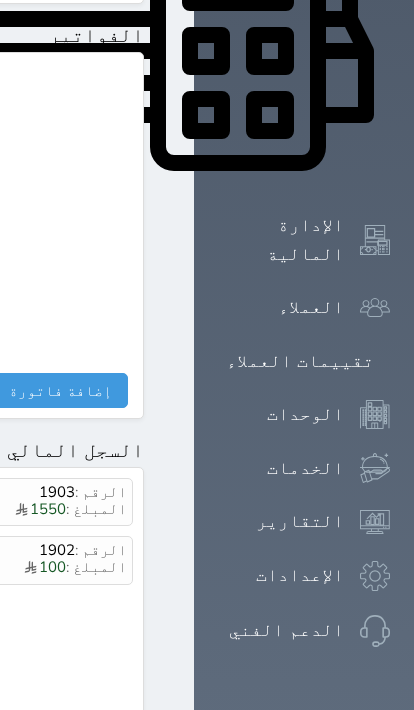 scroll, scrollTop: 978, scrollLeft: 0, axis: vertical 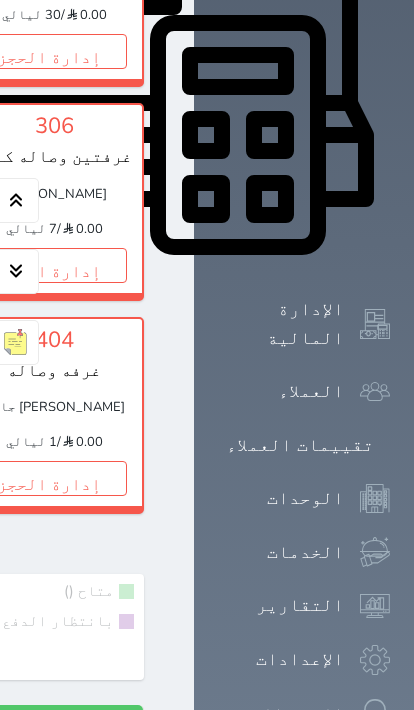 click on "إدارة الحجز" at bounding box center (-732, -162) 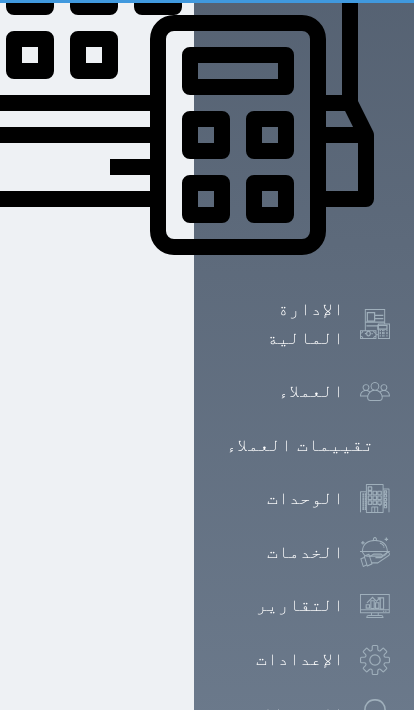 scroll, scrollTop: 0, scrollLeft: 0, axis: both 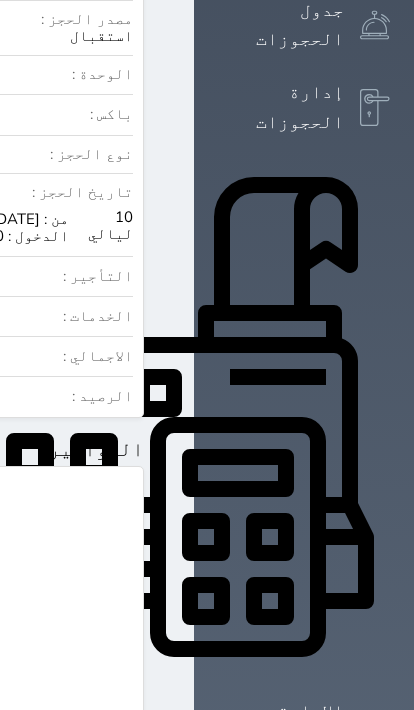select 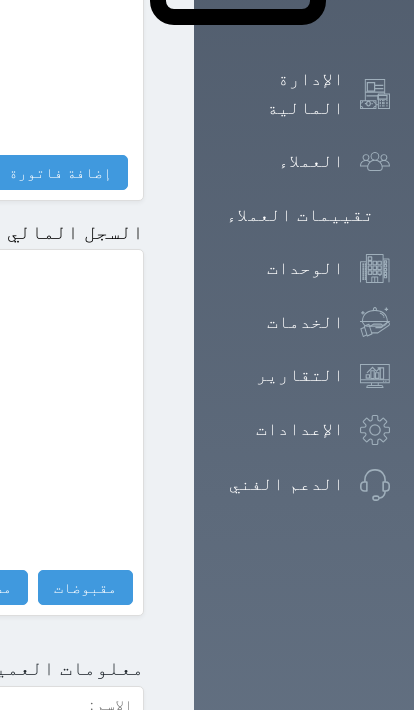 click on "مقبوضات" at bounding box center [85, 588] 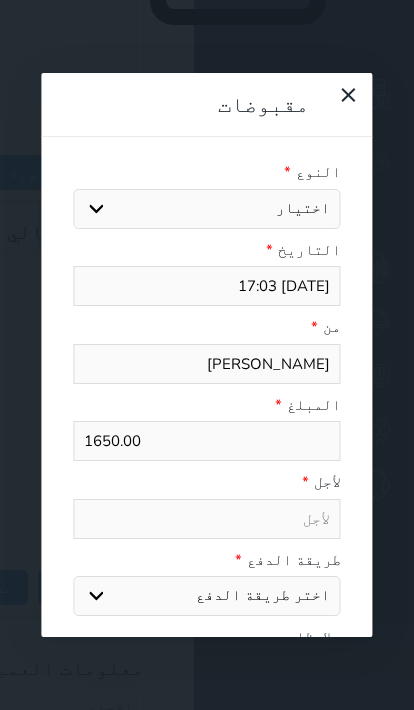 select 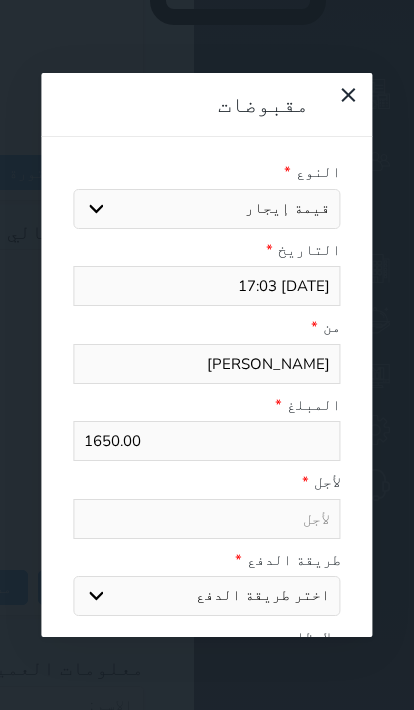 select 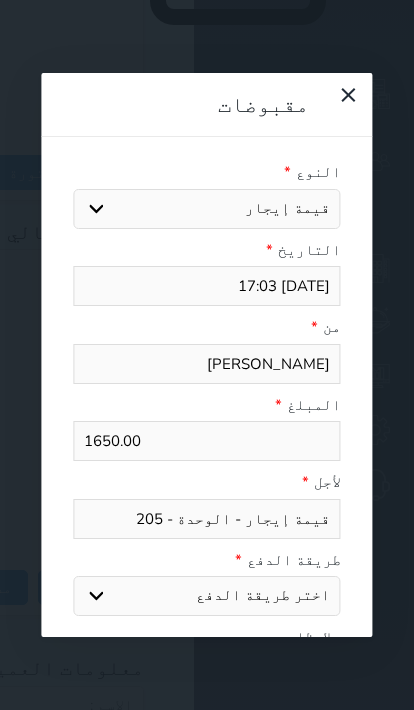 click on "1650.00" at bounding box center (206, 441) 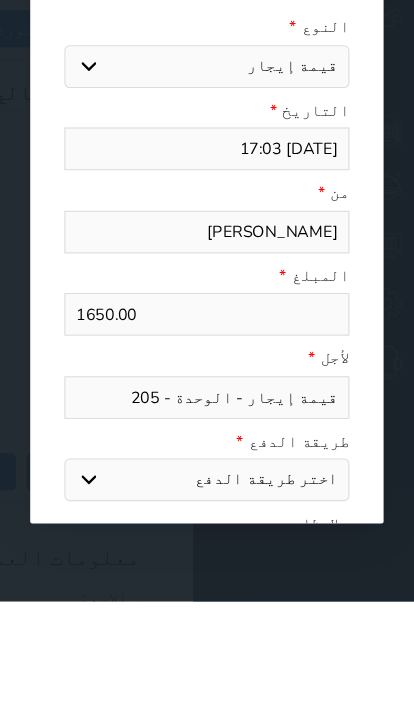 click on "طريقة الدفع *" at bounding box center (206, 560) 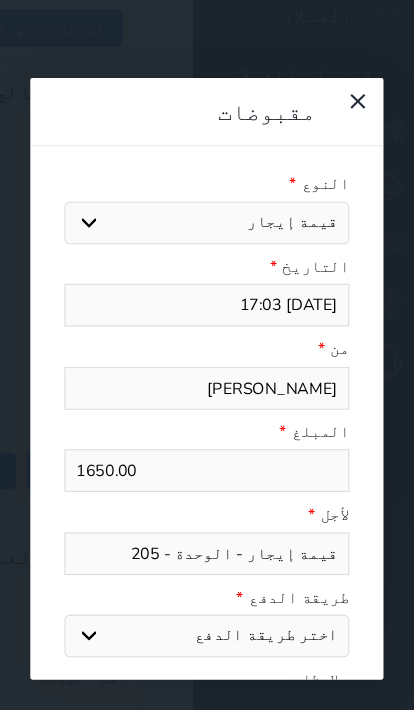 click on "1650.00" at bounding box center (206, 441) 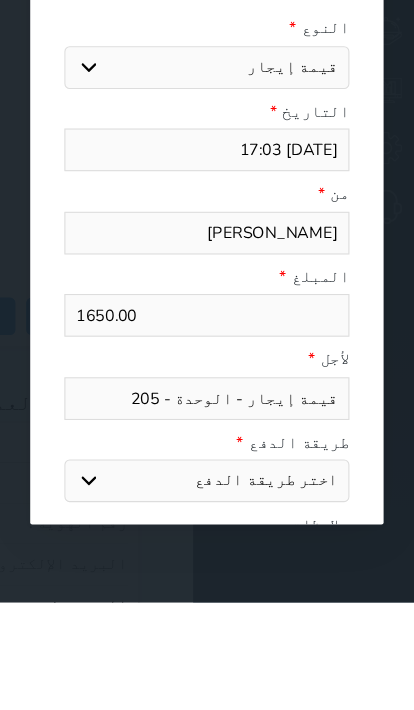 click on "1650.00" at bounding box center [206, 441] 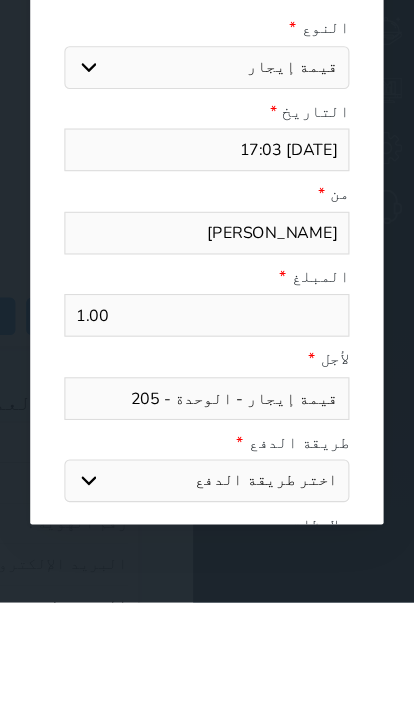 select 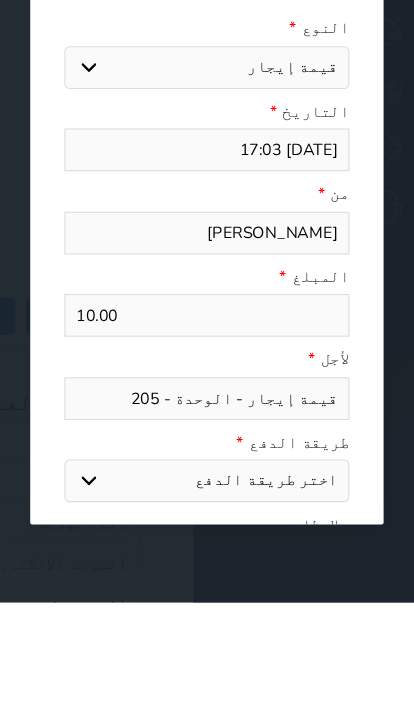 type on "100.00" 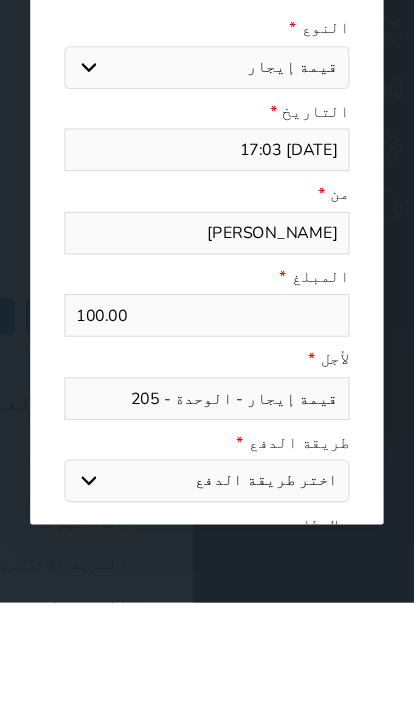 select 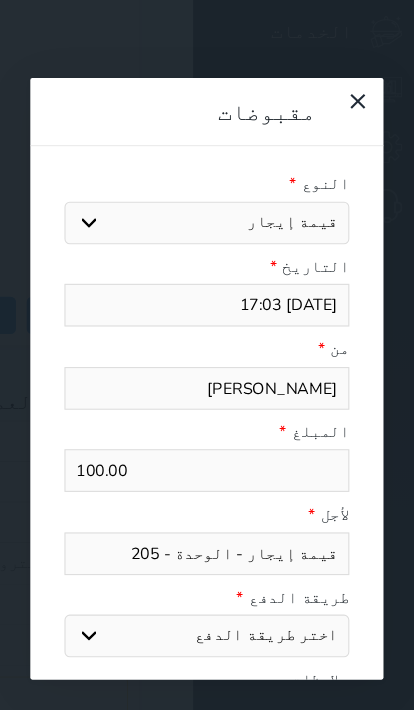 select on "mada" 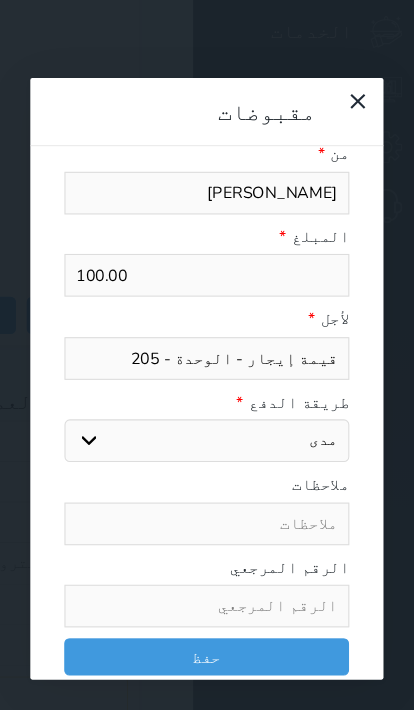 scroll, scrollTop: 181, scrollLeft: 0, axis: vertical 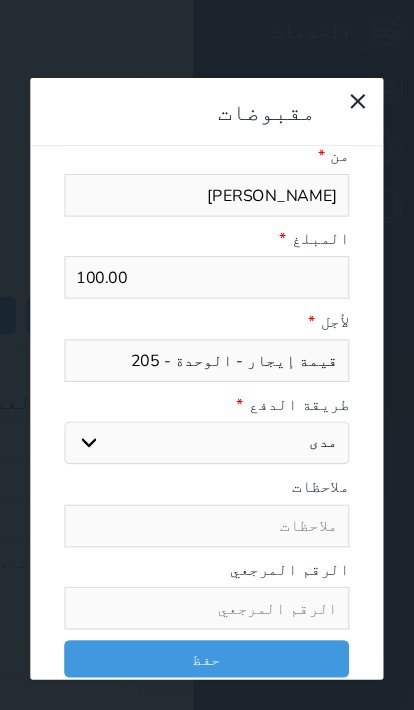click on "حفظ" at bounding box center [206, 617] 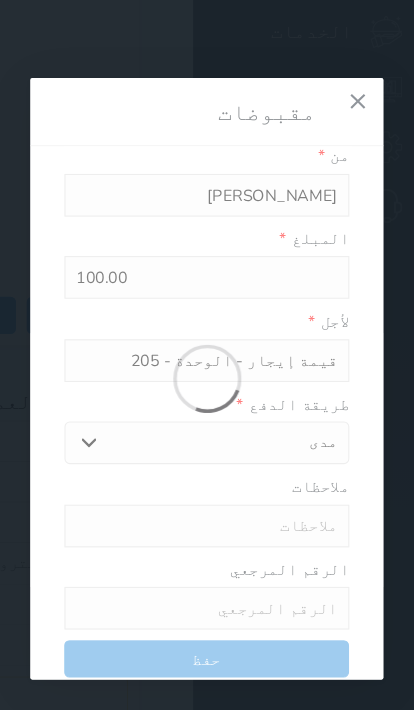 select 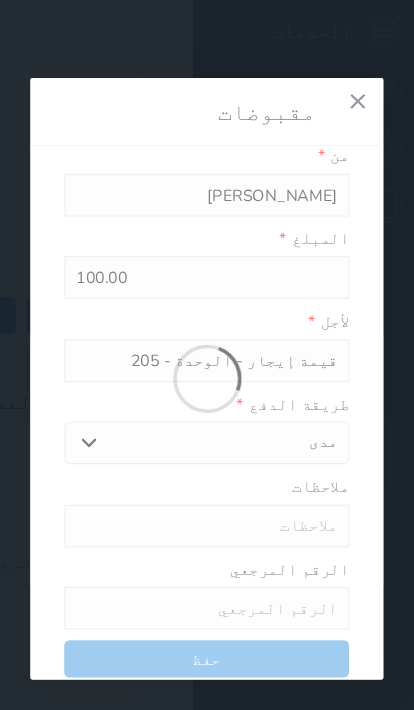 type 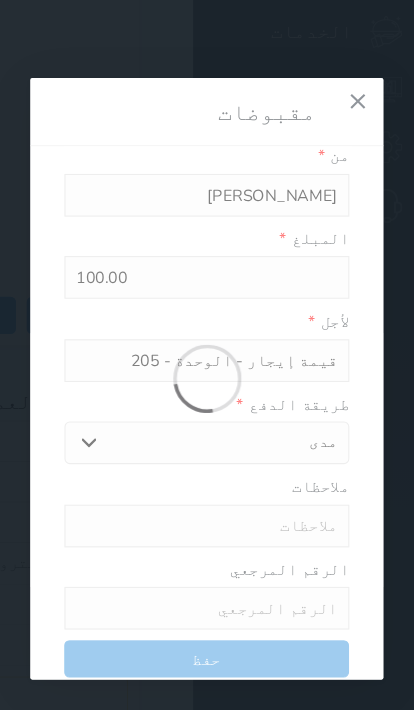 type on "0" 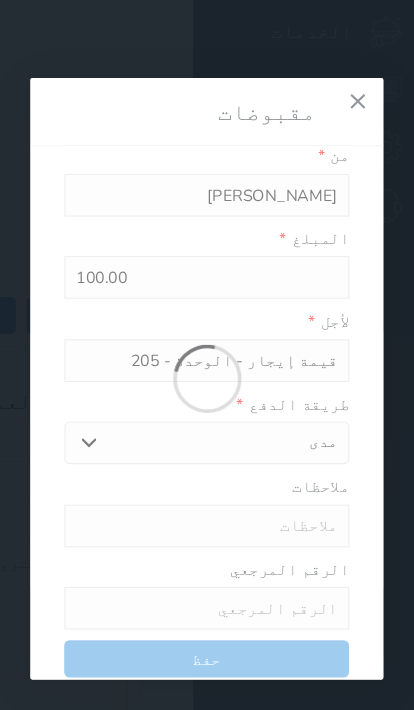 select 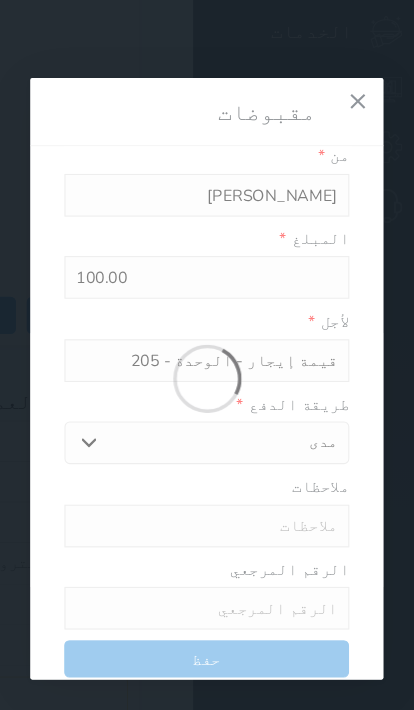 type on "0" 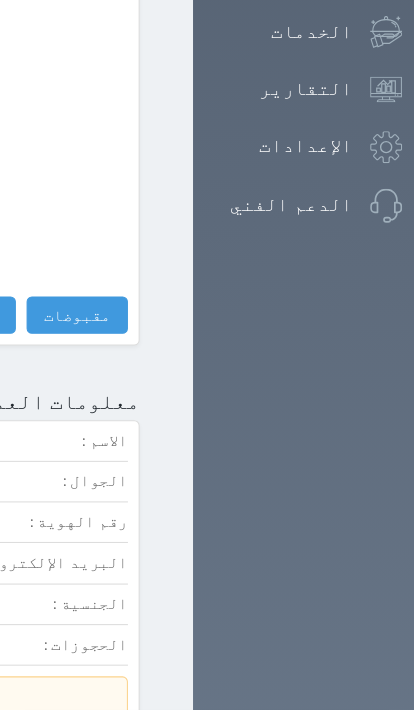 select 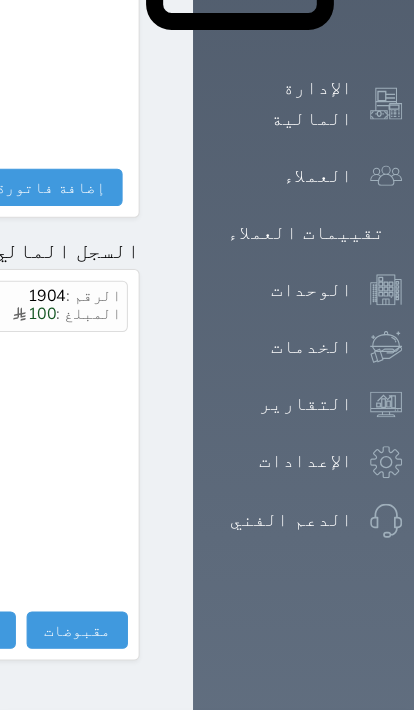 scroll, scrollTop: 1133, scrollLeft: 0, axis: vertical 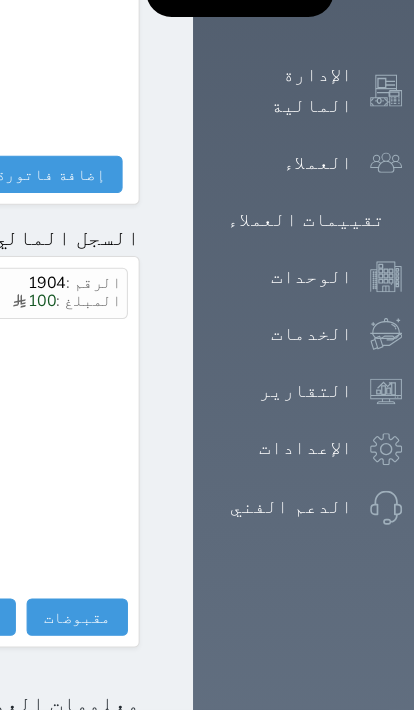 click on "مقبوضات" at bounding box center [85, 578] 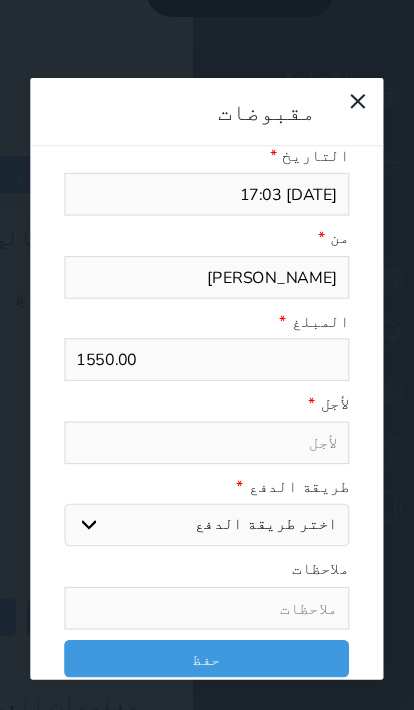select 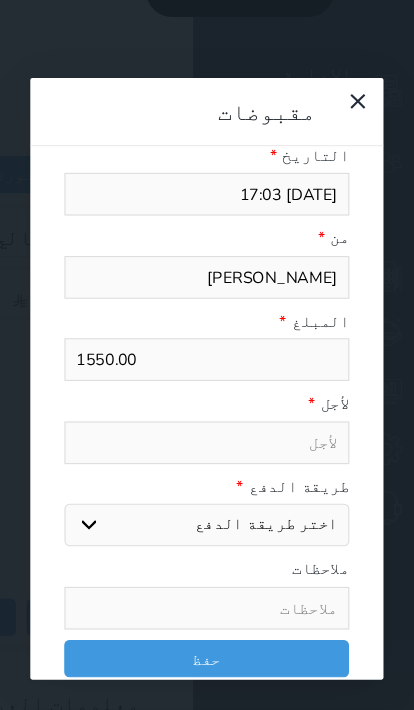 select 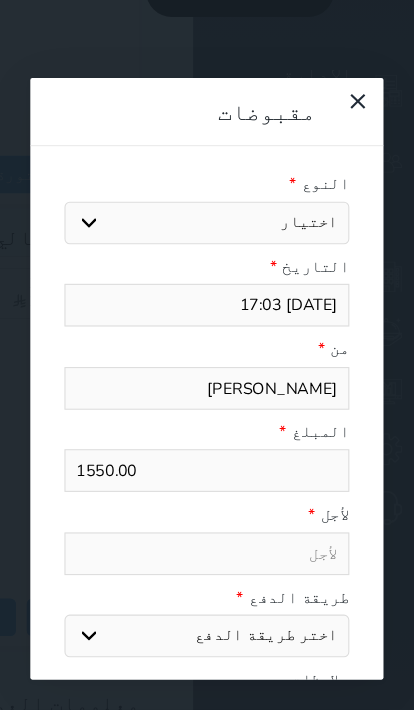 scroll, scrollTop: 0, scrollLeft: 0, axis: both 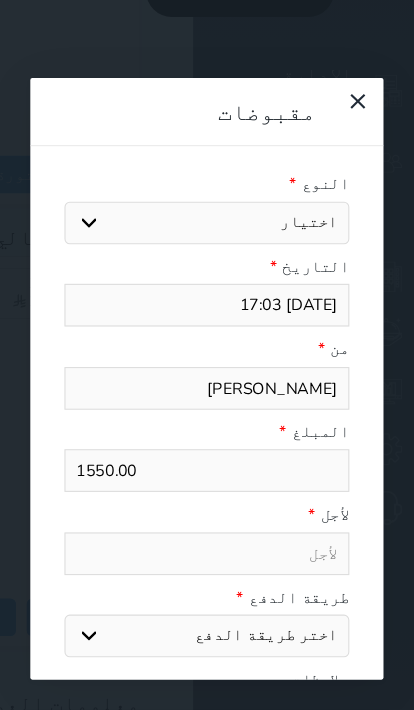 select on "121600" 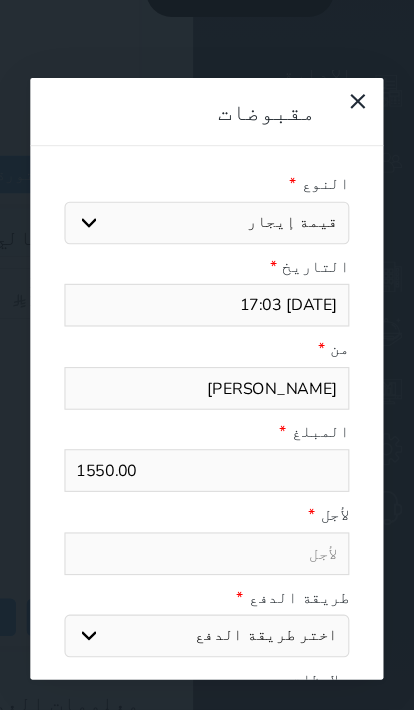 select 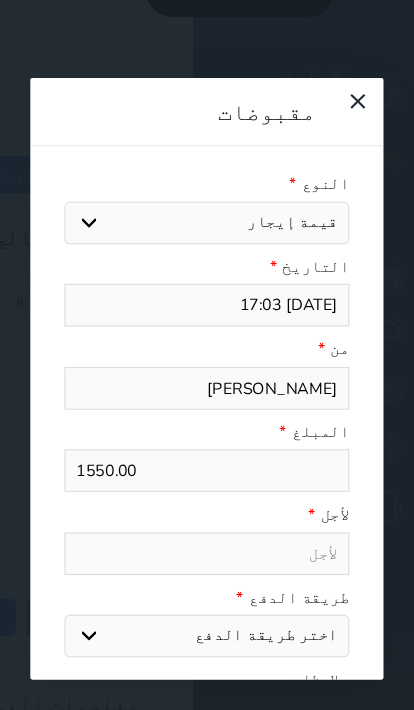 type on "قيمة إيجار - الوحدة - 205" 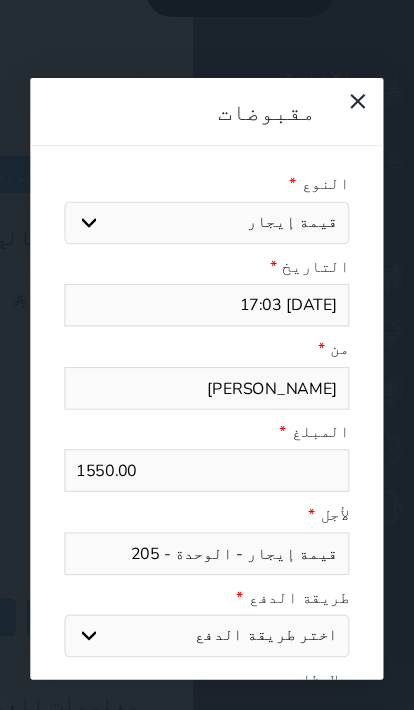 click on "اختر طريقة الدفع   دفع نقدى   تحويل بنكى   مدى   بطاقة ائتمان   آجل" at bounding box center [206, 596] 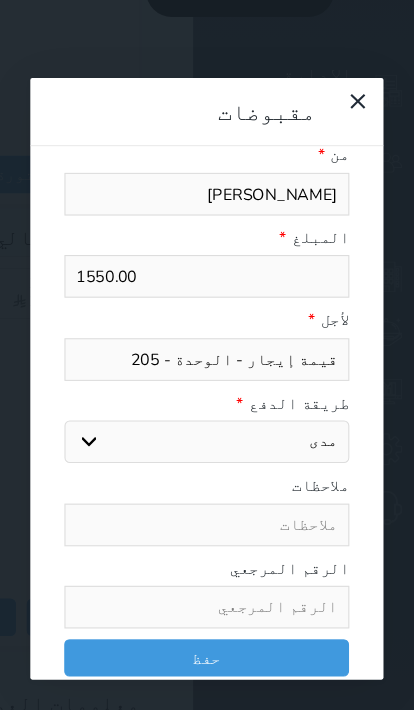 scroll, scrollTop: 181, scrollLeft: 0, axis: vertical 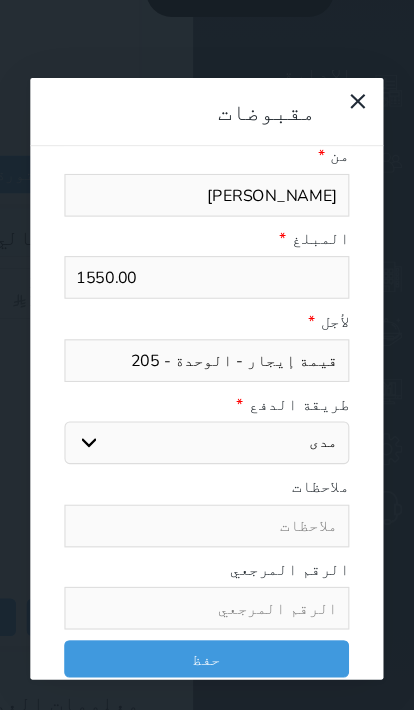 click on "حفظ" at bounding box center (206, 617) 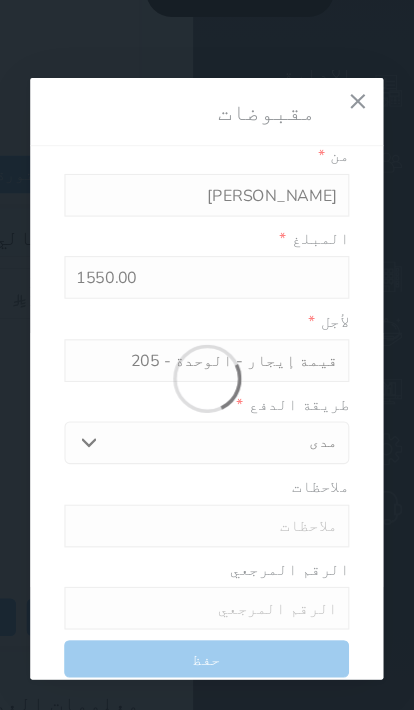 select 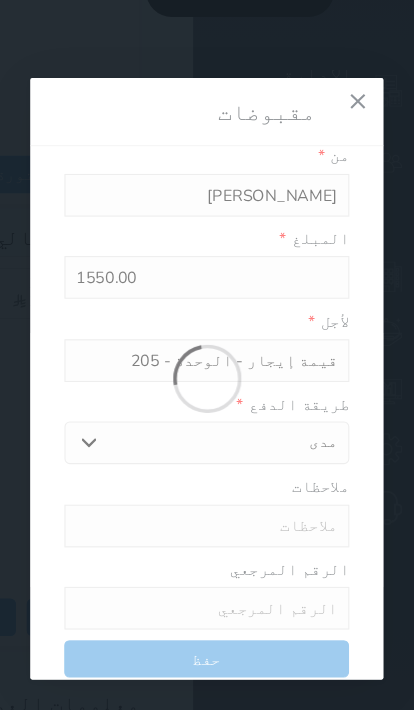type 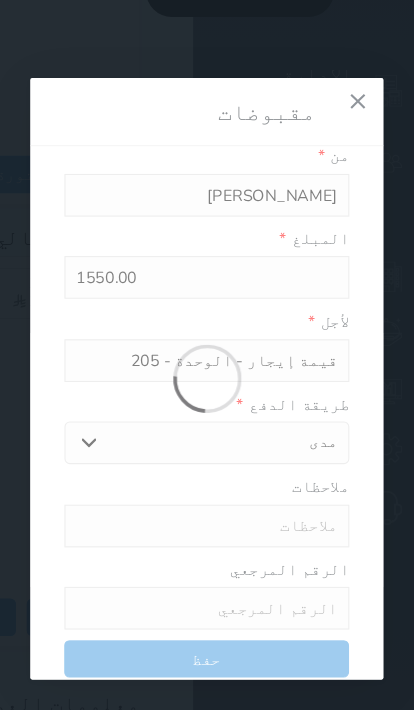 type on "0" 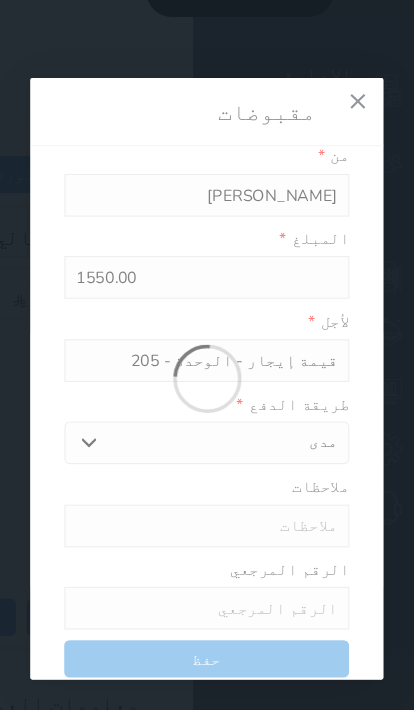select 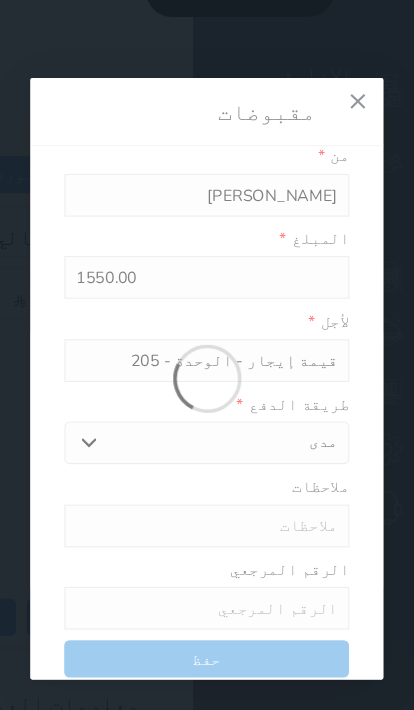 type on "0" 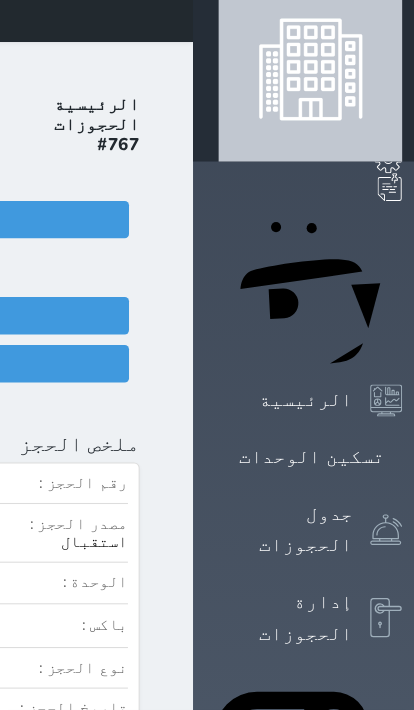 scroll, scrollTop: 0, scrollLeft: 0, axis: both 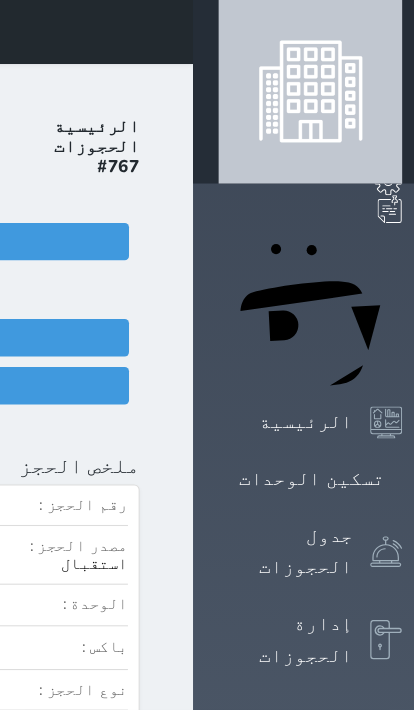click on "تسجيل دخول" at bounding box center [-96, 361] 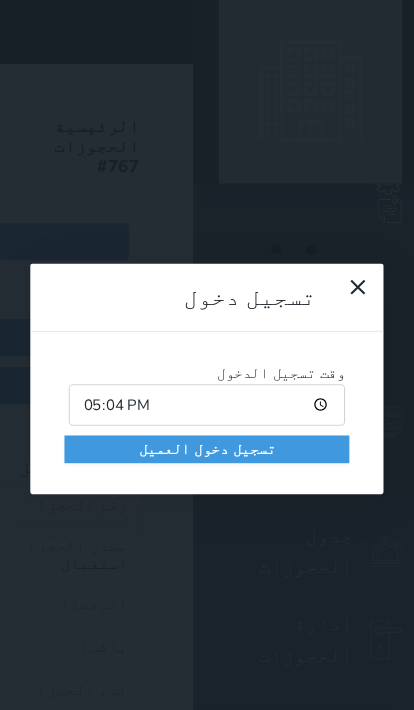 click on "تسجيل دخول العميل" at bounding box center (206, 421) 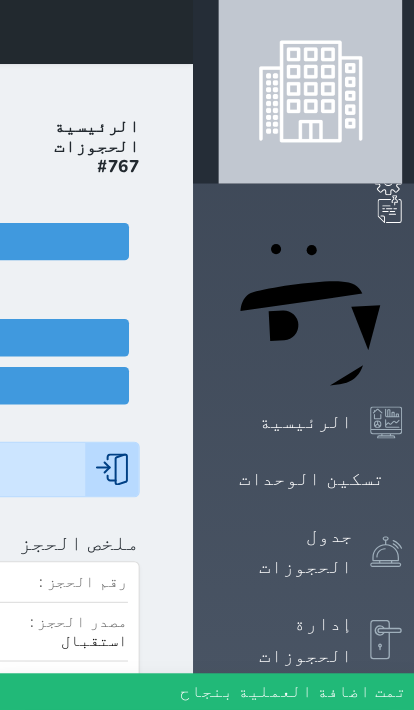 click at bounding box center (170, 30) 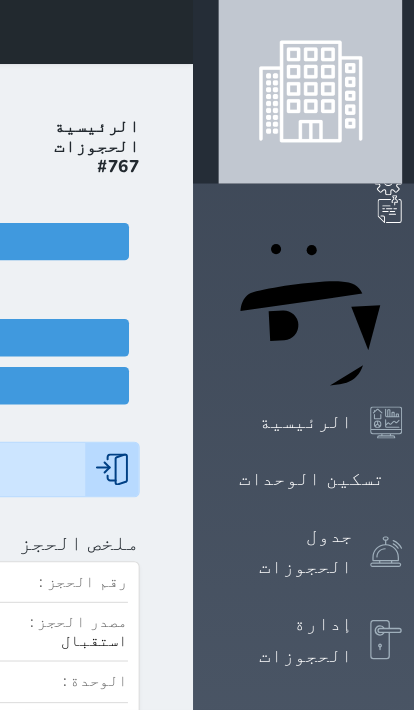 click on "تسكين الوحدات" at bounding box center (305, 449) 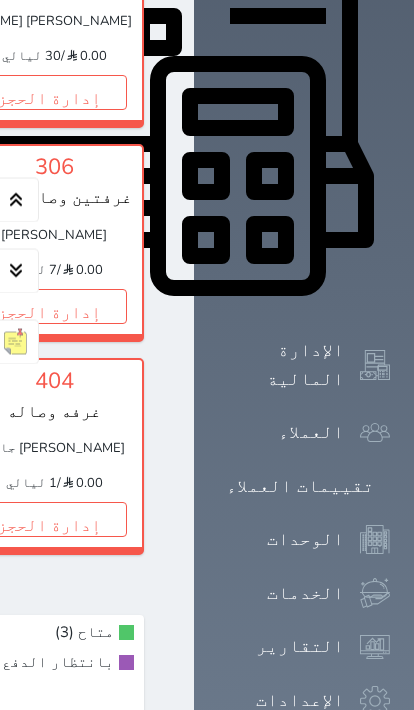 scroll, scrollTop: 853, scrollLeft: 0, axis: vertical 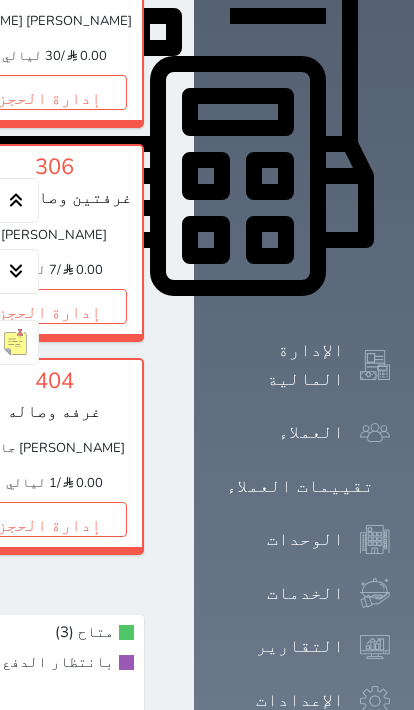click on "1" at bounding box center [-281, -121] 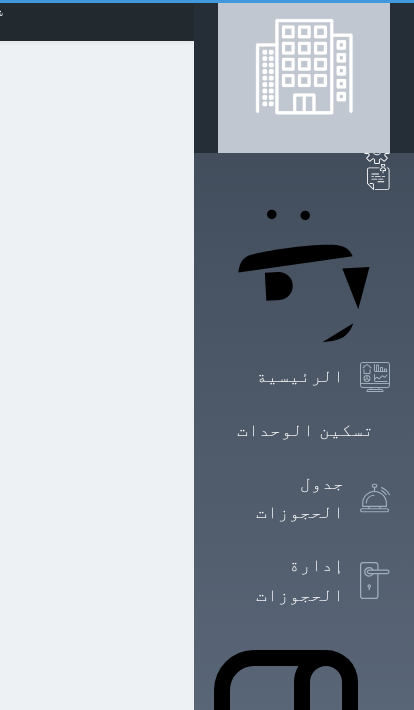 scroll, scrollTop: 1, scrollLeft: 0, axis: vertical 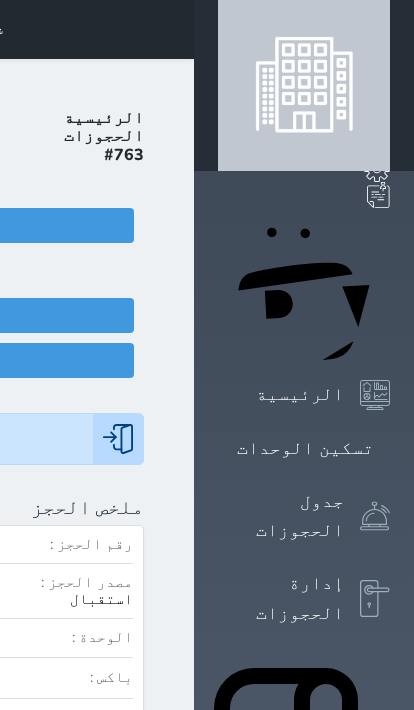 click on "تسجيل مغادرة" at bounding box center [-96, 360] 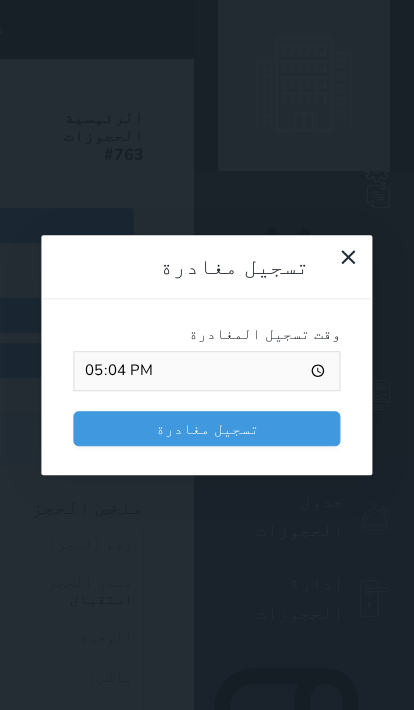 click on "تسجيل مغادرة" at bounding box center [206, 428] 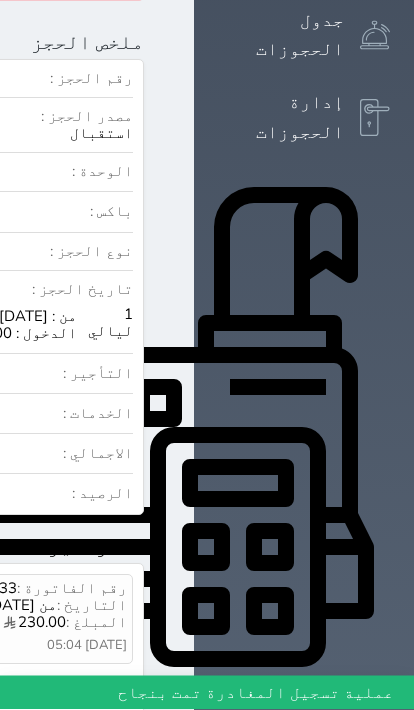 click at bounding box center [170, -451] 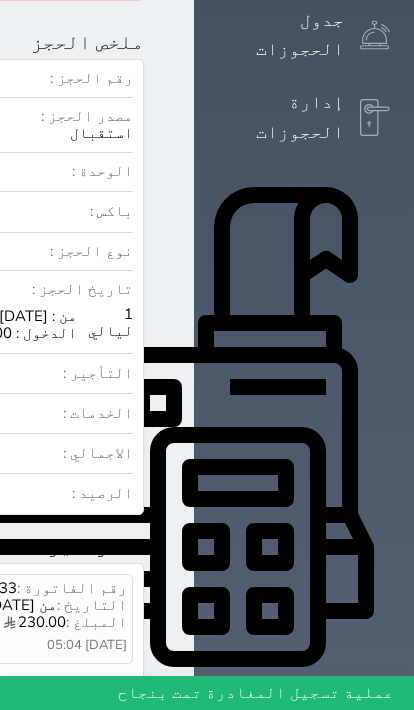 click on "تسكين الوحدات" at bounding box center [305, -33] 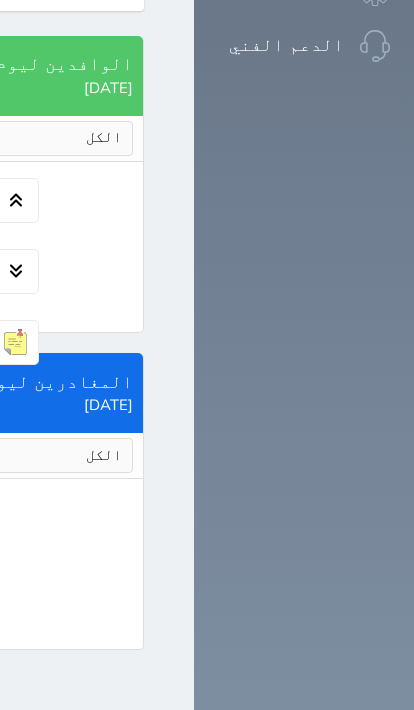 scroll, scrollTop: 2188, scrollLeft: 0, axis: vertical 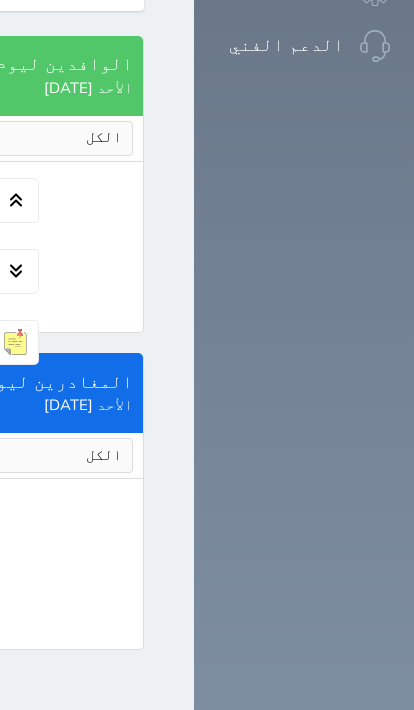 click on "إدارة الحجز" at bounding box center (-732, -404) 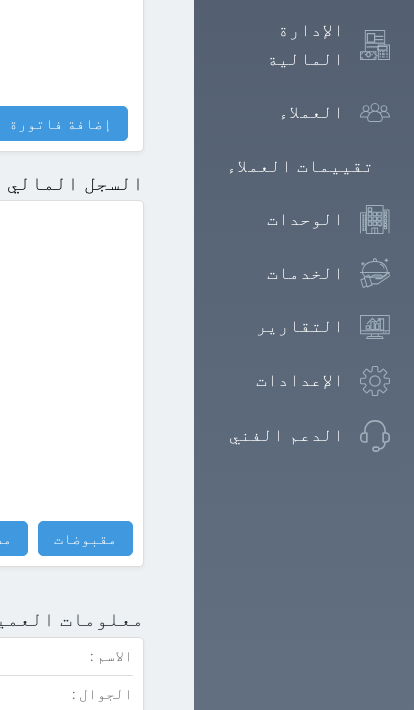 scroll, scrollTop: 1173, scrollLeft: 0, axis: vertical 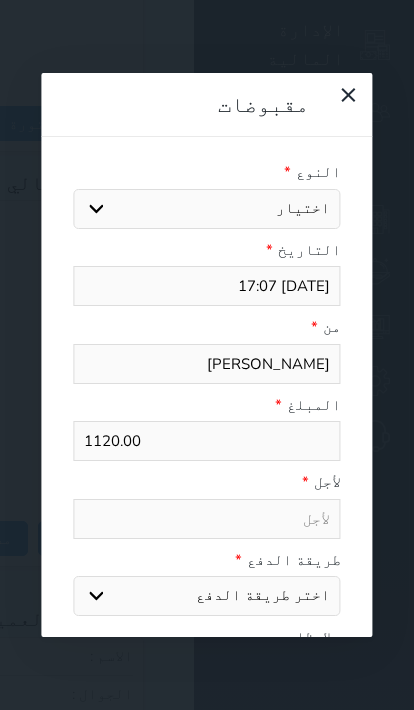 select 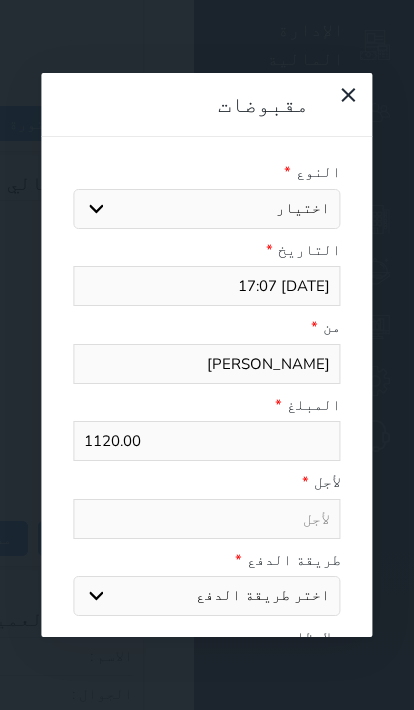 click at bounding box center [340, 106] 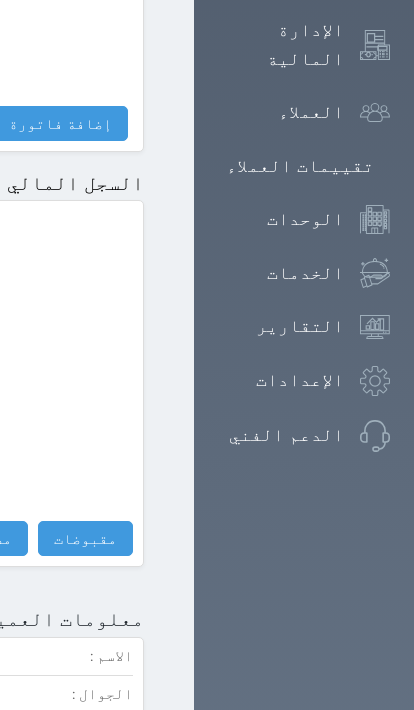 click on "مقبوضات" at bounding box center (85, 538) 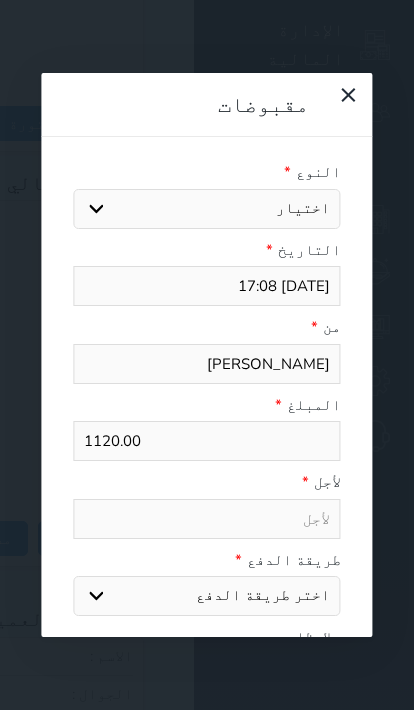 select 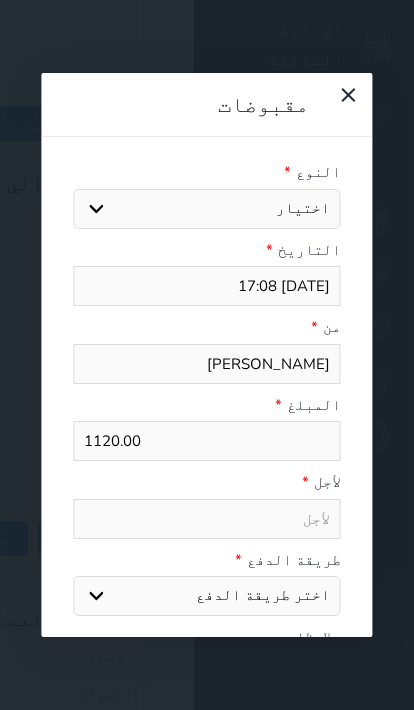 select 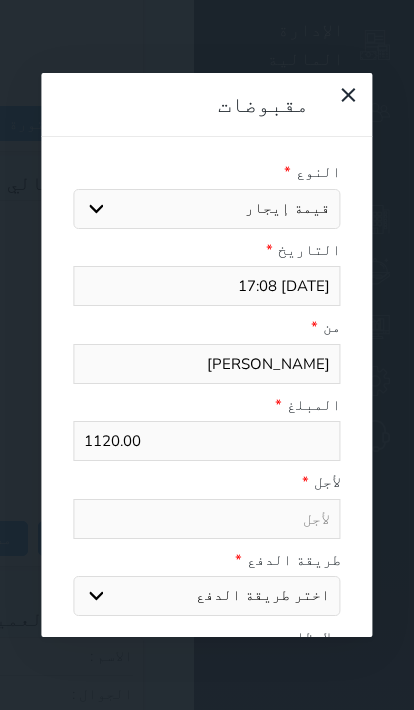 select 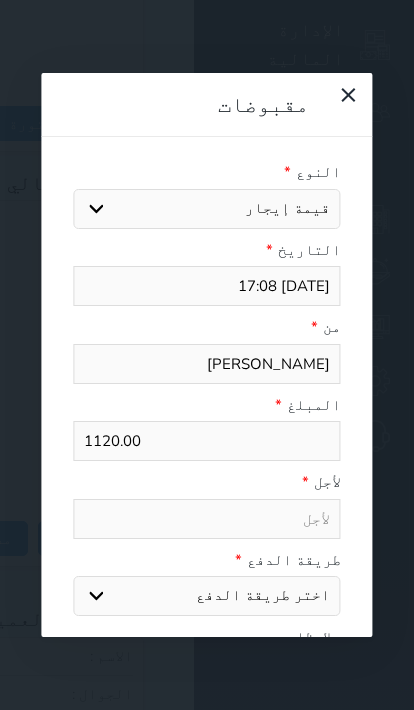 type on "قيمة إيجار - الوحدة - 403" 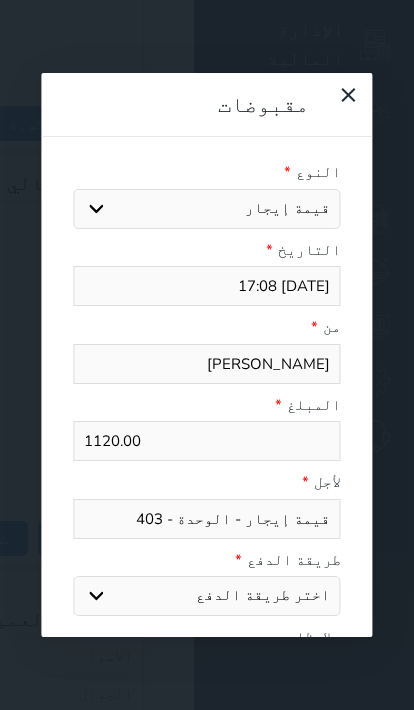 click on "اختر طريقة الدفع   دفع نقدى   تحويل بنكى   مدى   بطاقة ائتمان   آجل" at bounding box center (206, 596) 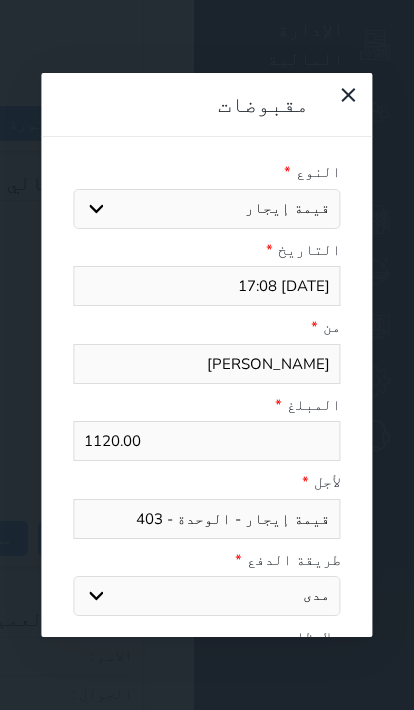 click on "1120.00" at bounding box center (206, 441) 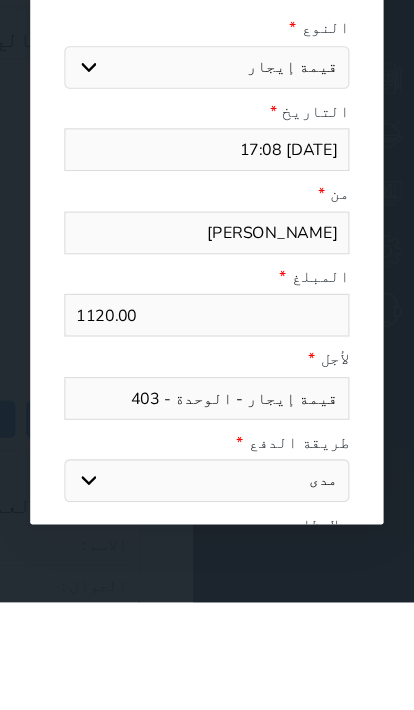 click on "1120.00" at bounding box center [206, 441] 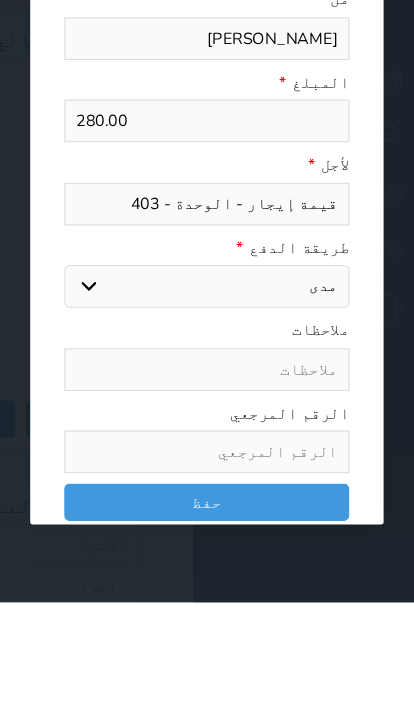 scroll, scrollTop: 181, scrollLeft: 0, axis: vertical 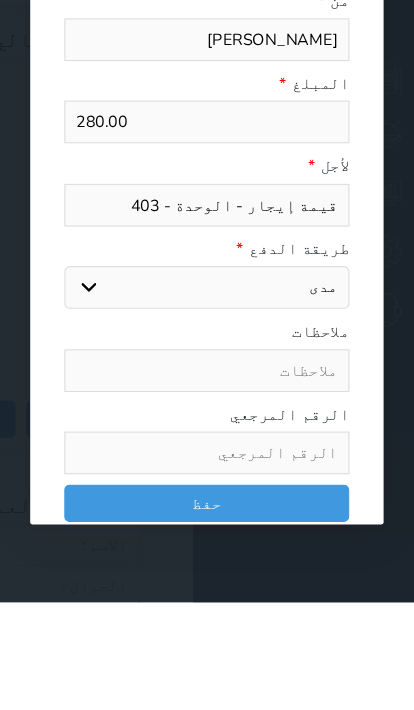type on "280.00" 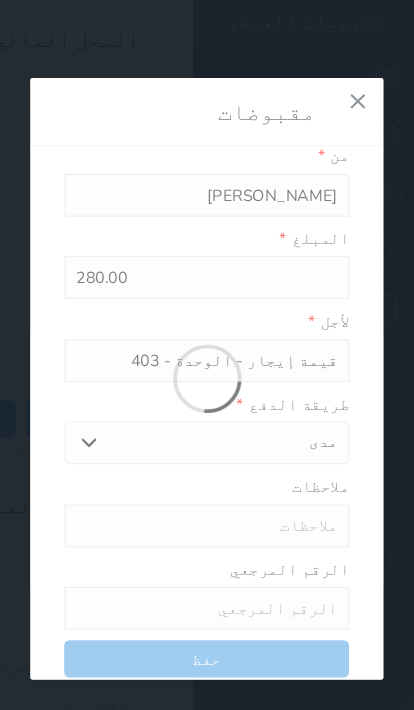 select 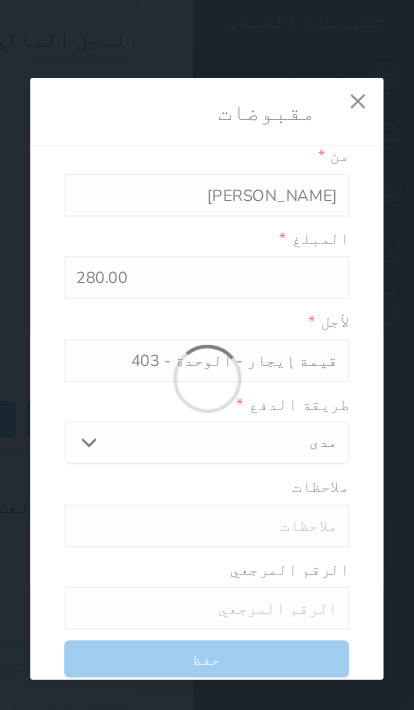 type 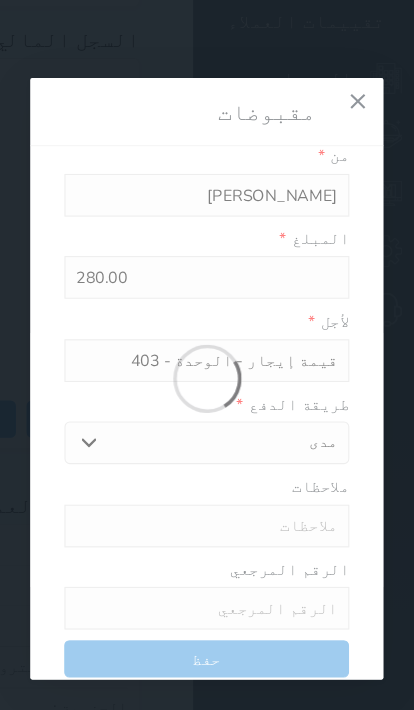 type on "0" 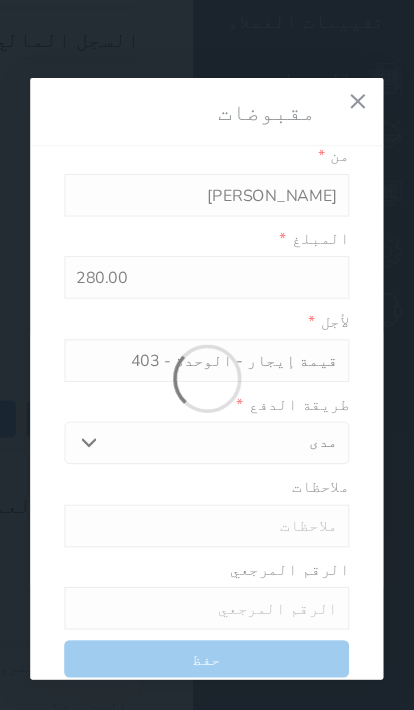 select 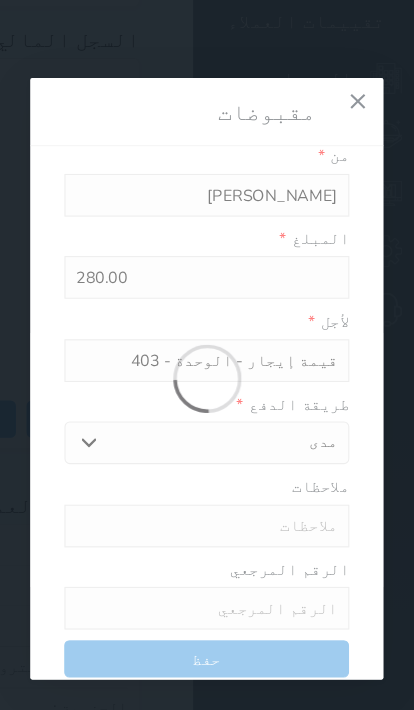 type on "0" 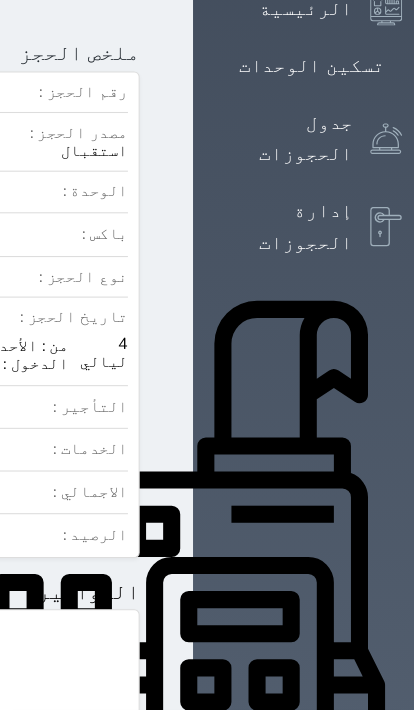 scroll, scrollTop: 373, scrollLeft: 0, axis: vertical 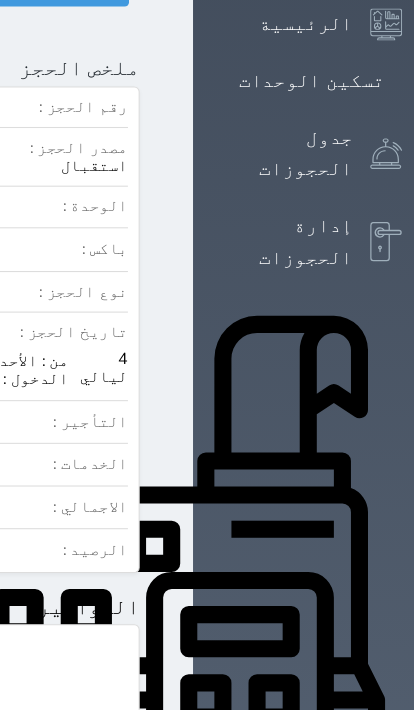 click at bounding box center [170, -343] 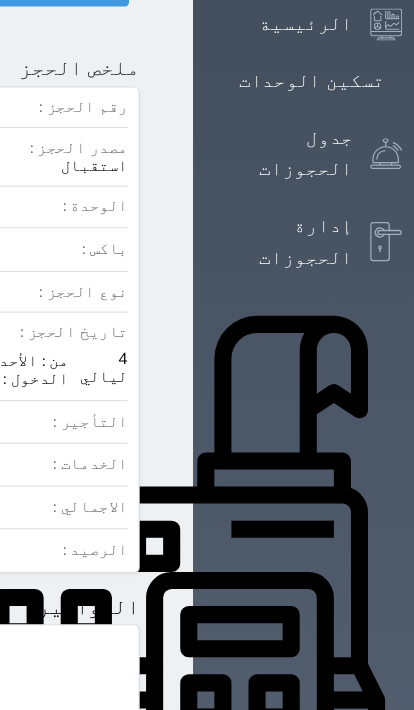 click on "تسكين الوحدات" at bounding box center (304, 76) 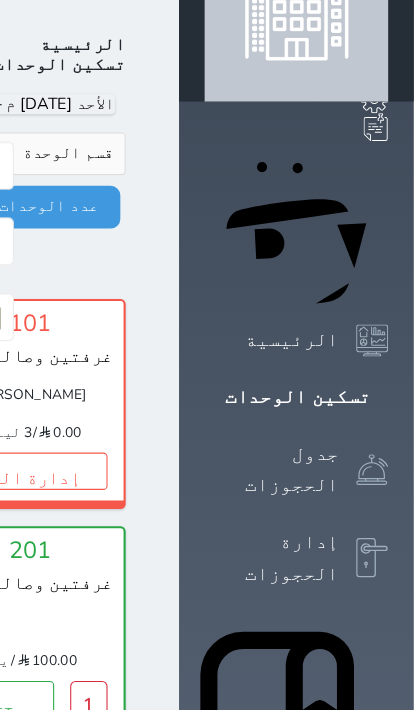 scroll, scrollTop: 0, scrollLeft: 0, axis: both 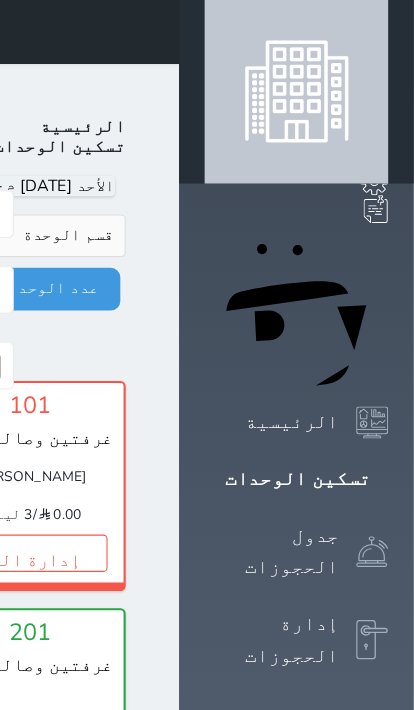 click at bounding box center [170, 30] 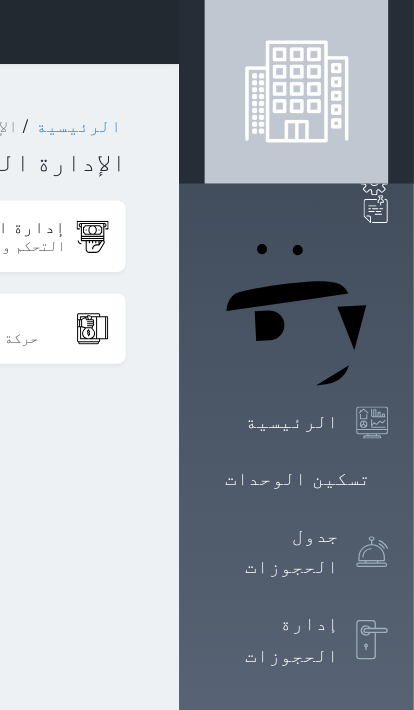 click on "التحكم وعرض سندات القبض" at bounding box center [-27, 231] 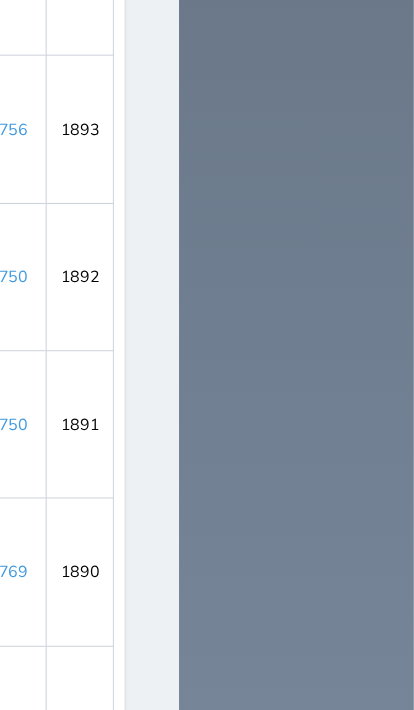 scroll, scrollTop: 2719, scrollLeft: 0, axis: vertical 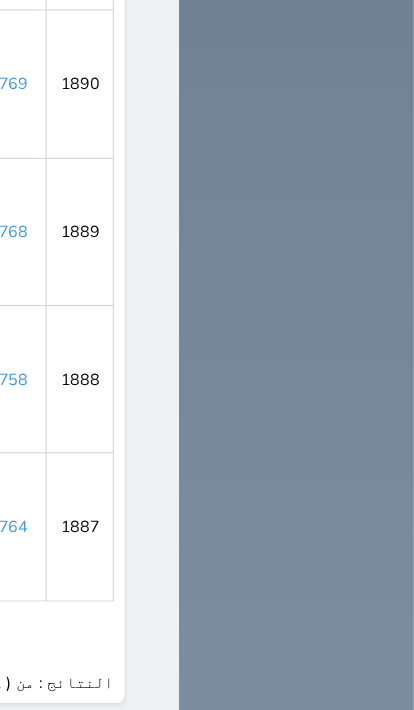 click at bounding box center (170, -3146) 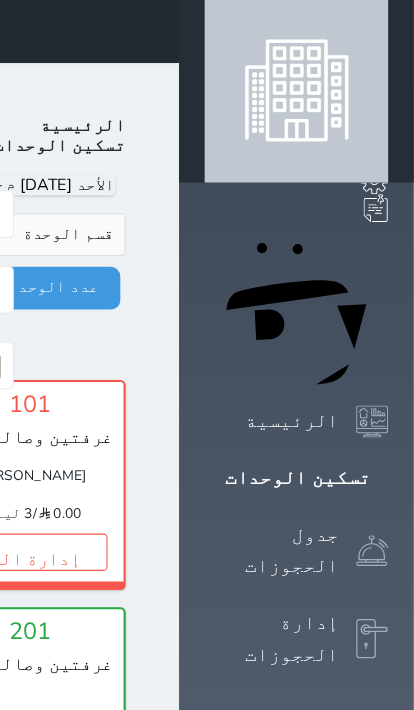 scroll, scrollTop: 0, scrollLeft: 0, axis: both 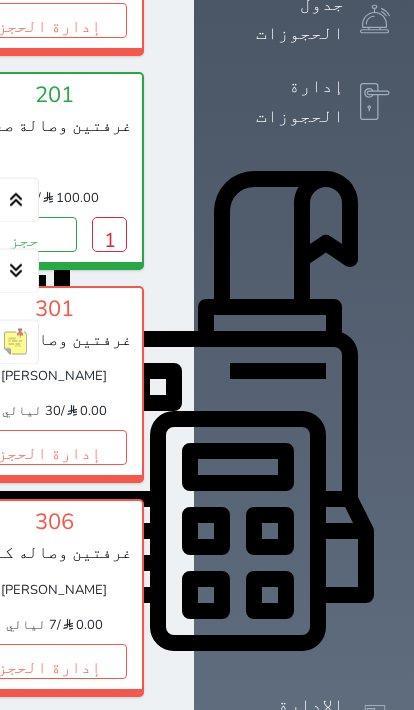 click 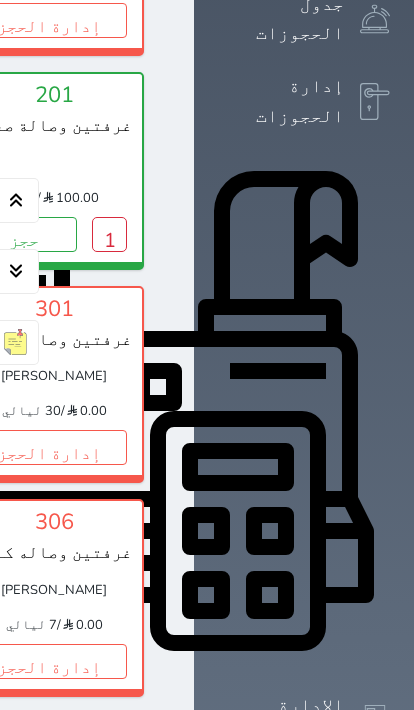 click on "تحويل لتحت التنظيف" at bounding box center (-337, 207) 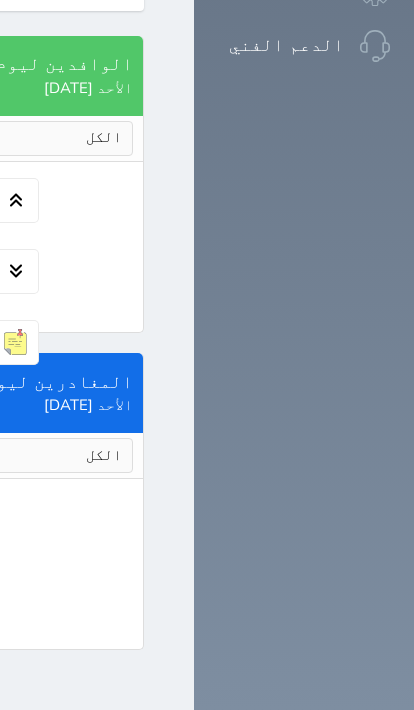 scroll, scrollTop: 2606, scrollLeft: 0, axis: vertical 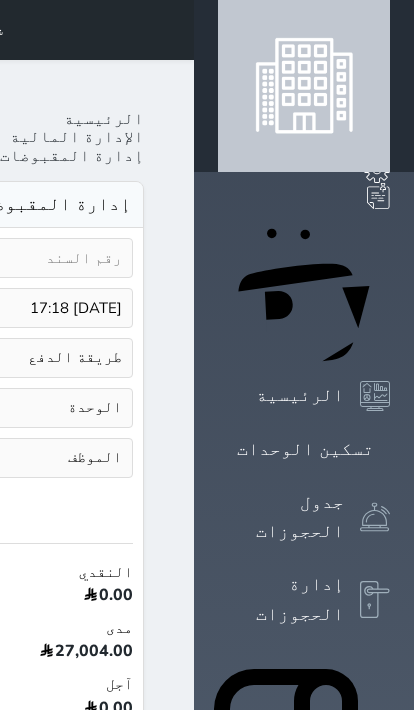 click at bounding box center [170, 30] 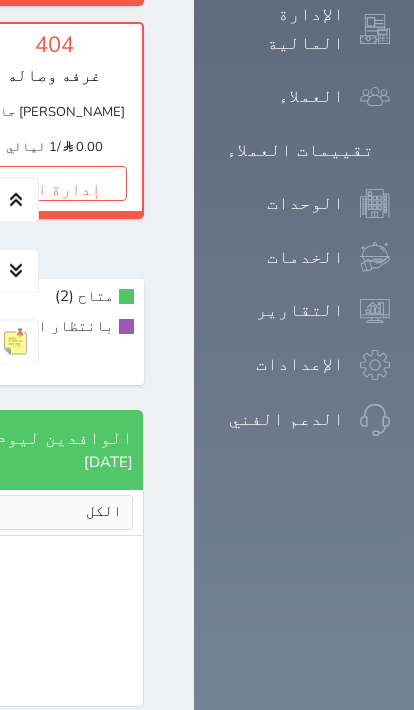 scroll, scrollTop: 1196, scrollLeft: 0, axis: vertical 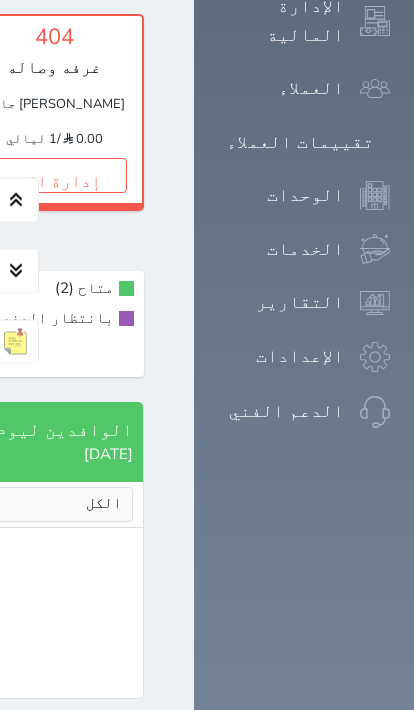 click on "إدارة الحجز" at bounding box center (-146, -251) 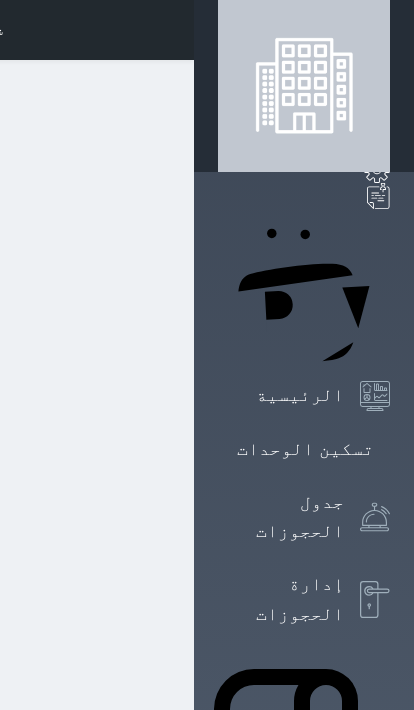 scroll, scrollTop: 1, scrollLeft: 0, axis: vertical 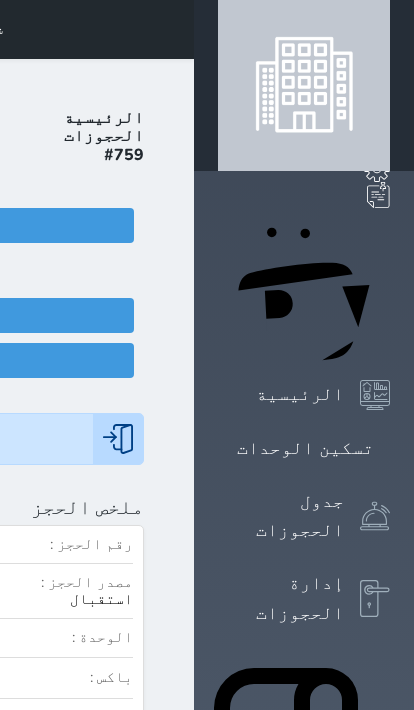 click on "تسجيل مغادرة" at bounding box center [-96, 360] 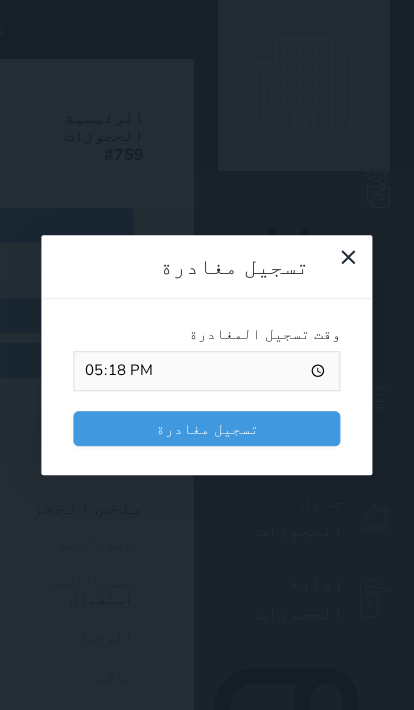 click on "تسجيل مغادرة" at bounding box center (206, 428) 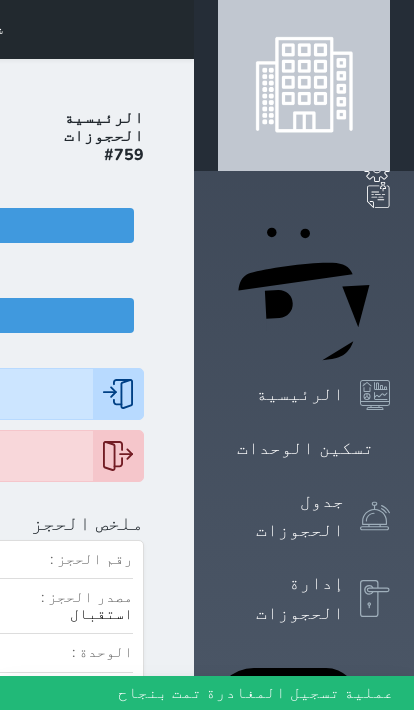 click at bounding box center (170, 29) 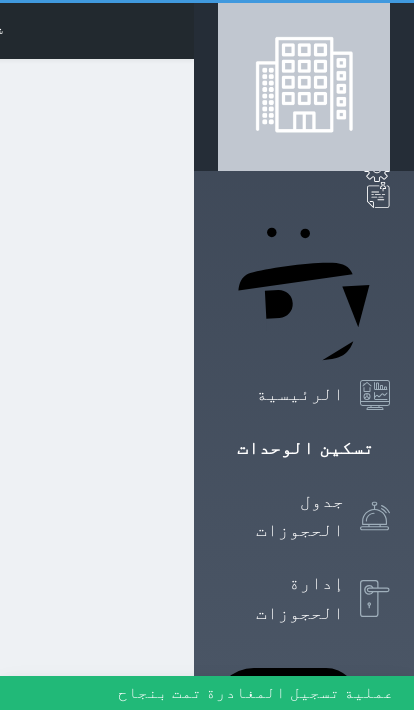 scroll, scrollTop: 0, scrollLeft: 0, axis: both 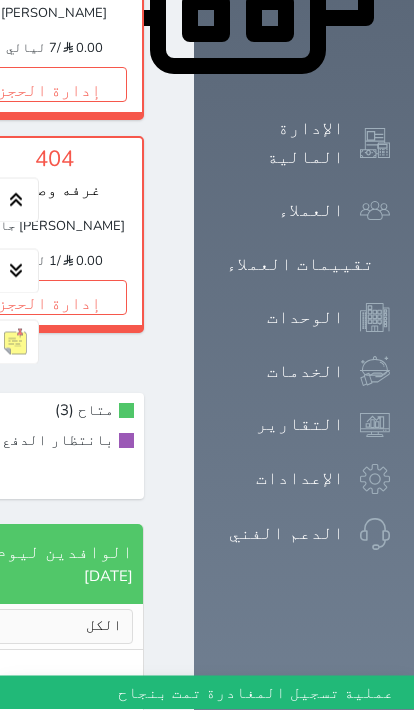 click at bounding box center (-192, -262) 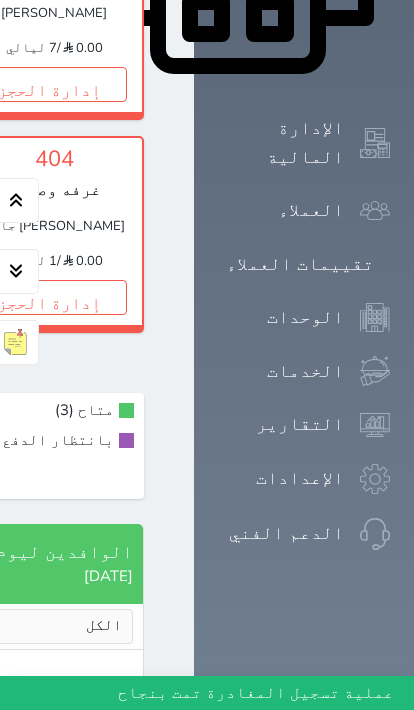 click on "تحويل لتحت التنظيف" at bounding box center (-141, -156) 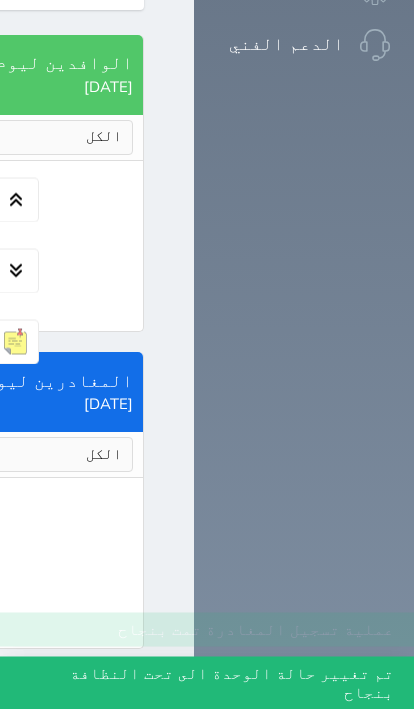 scroll, scrollTop: 1677, scrollLeft: 0, axis: vertical 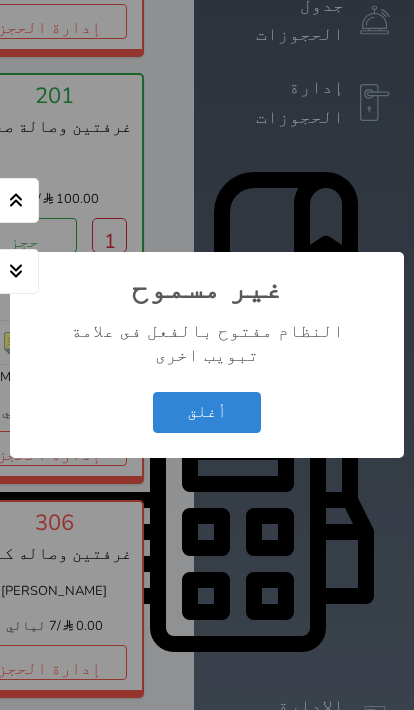 click on "أغلق" at bounding box center (207, 412) 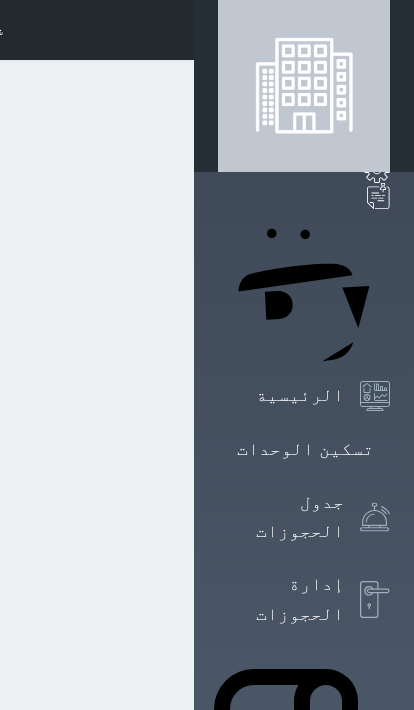 scroll, scrollTop: 0, scrollLeft: 0, axis: both 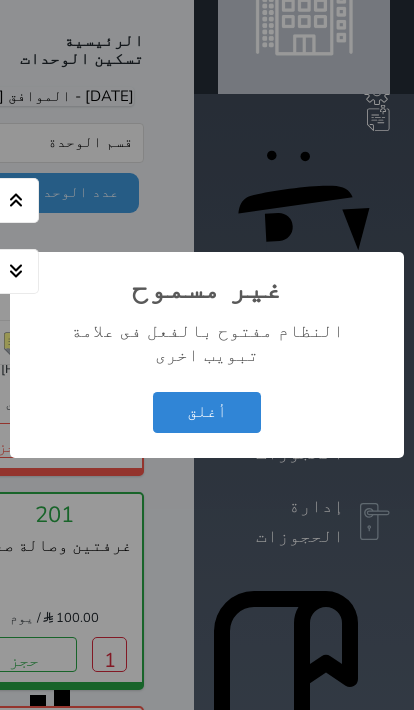 click on "أغلق" at bounding box center [207, 412] 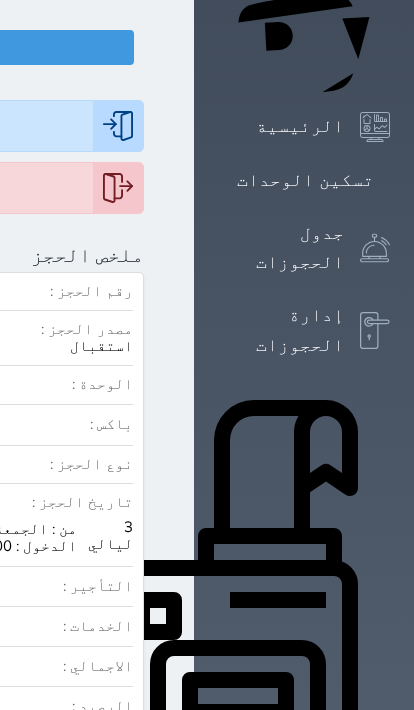 scroll, scrollTop: 276, scrollLeft: 0, axis: vertical 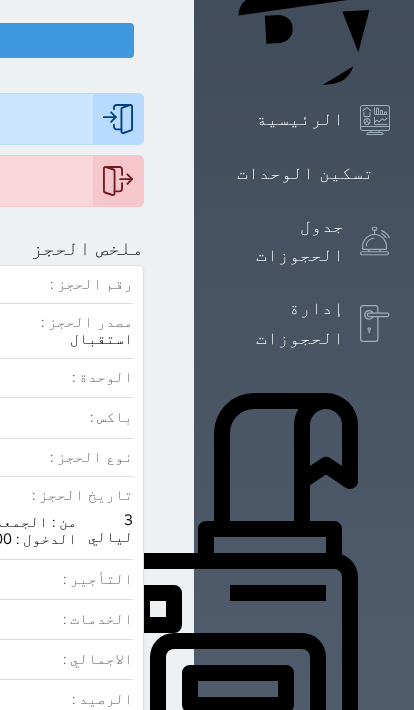 click at bounding box center (170, -246) 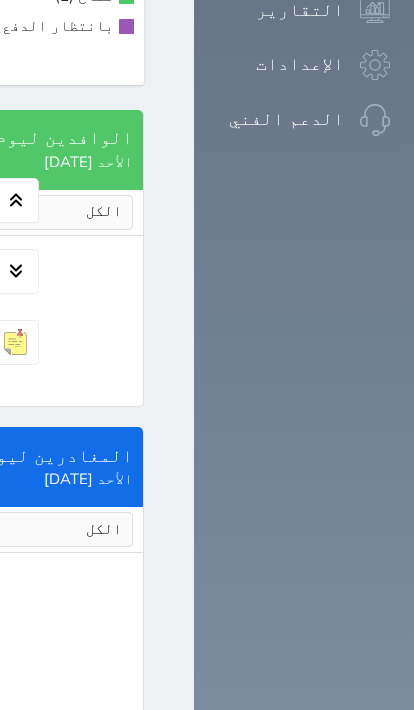 scroll, scrollTop: 1490, scrollLeft: 0, axis: vertical 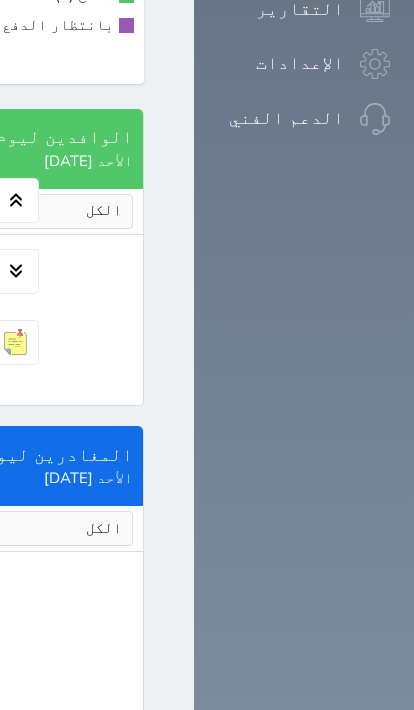 click on "1" at bounding box center (-672, -545) 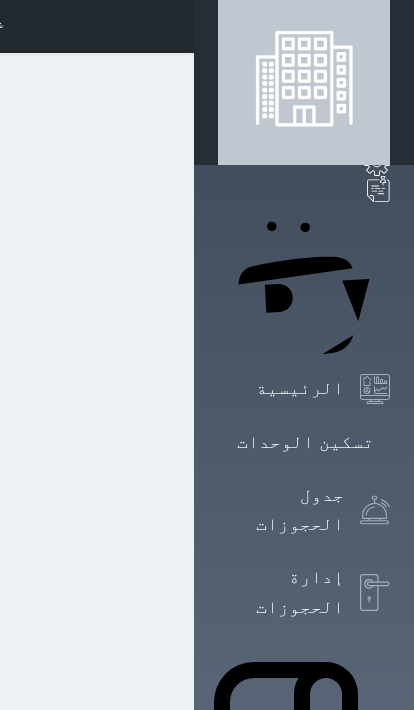 scroll, scrollTop: 1, scrollLeft: 0, axis: vertical 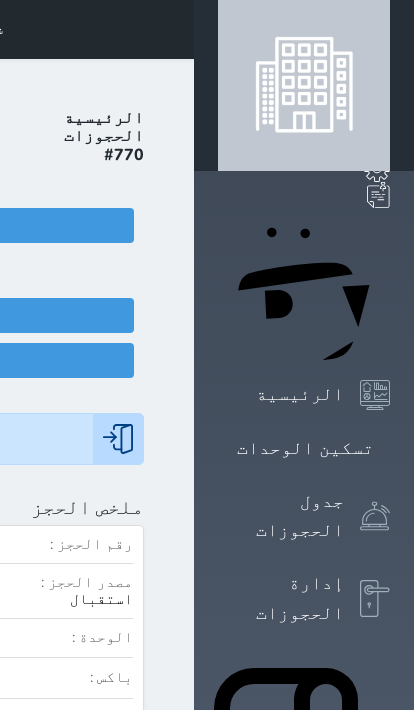 click on "تسجيل مغادرة" at bounding box center (-96, 360) 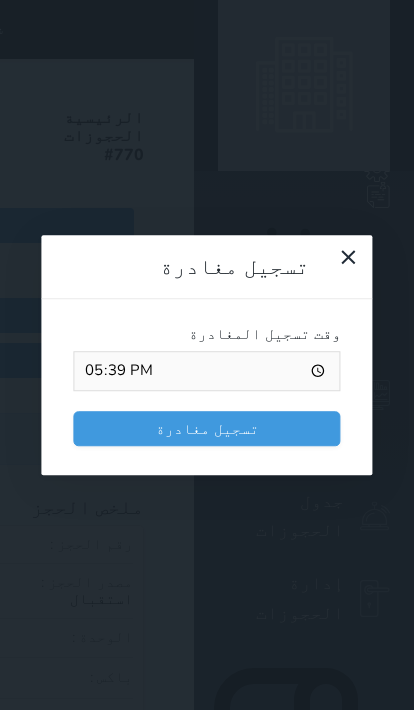 click on "تسجيل مغادرة" at bounding box center (206, 428) 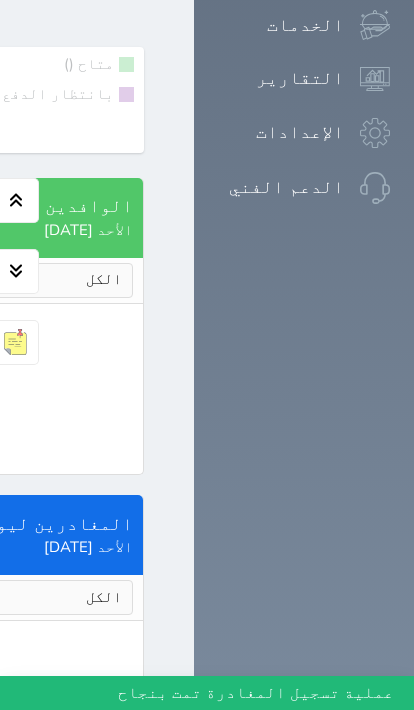 scroll, scrollTop: 1448, scrollLeft: 0, axis: vertical 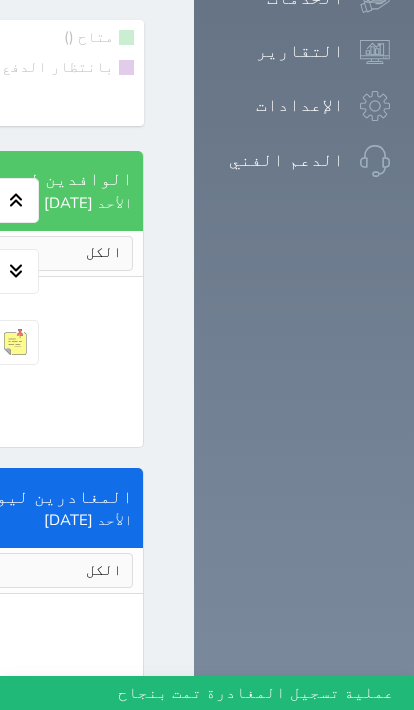 click at bounding box center (-778, -636) 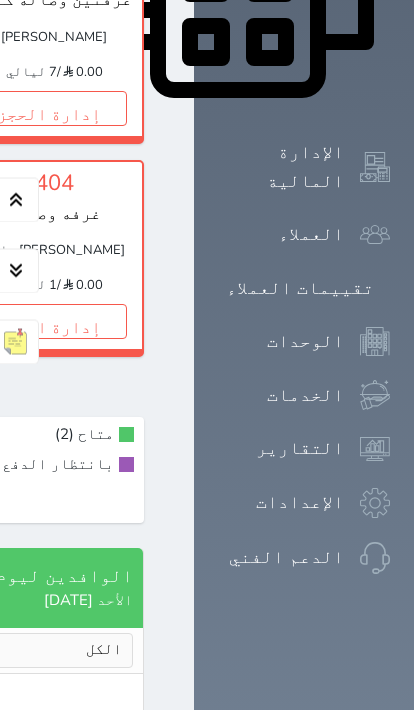 scroll, scrollTop: 1057, scrollLeft: 0, axis: vertical 